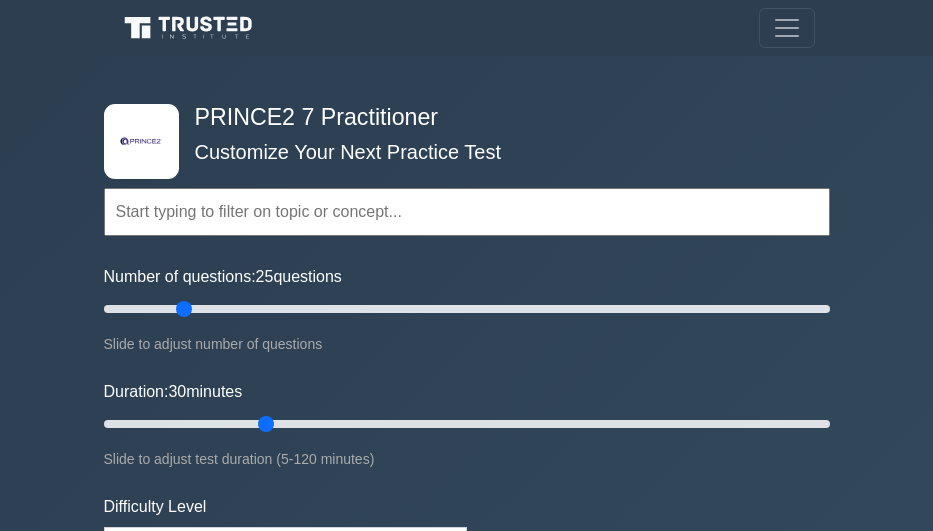 scroll, scrollTop: 1852, scrollLeft: 0, axis: vertical 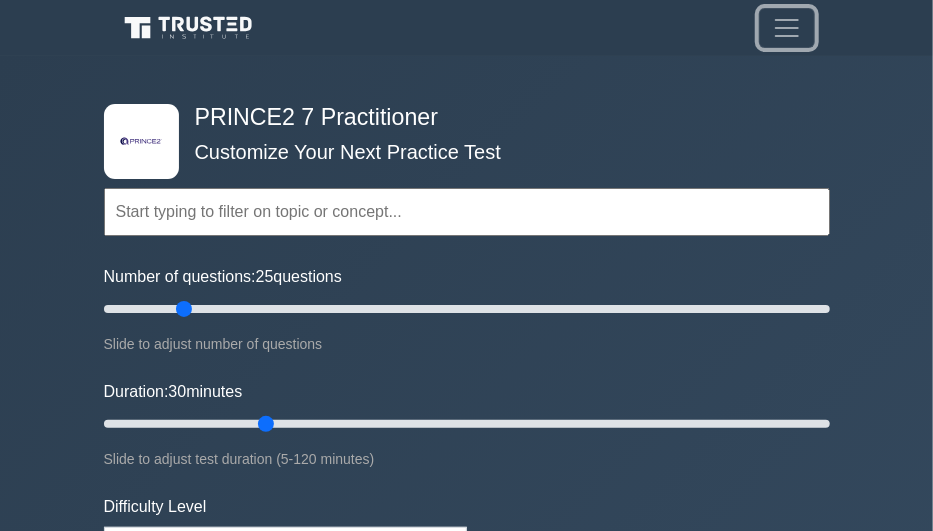 click at bounding box center (787, 28) 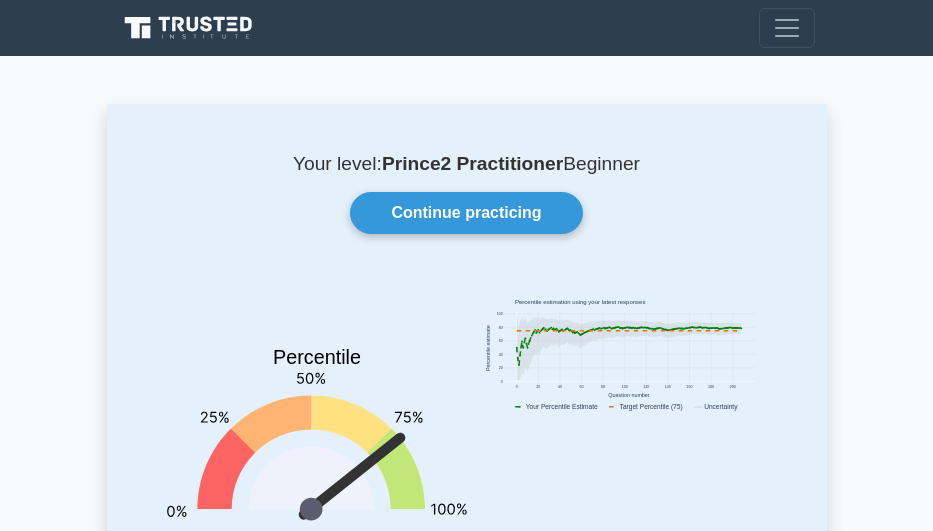 scroll, scrollTop: 0, scrollLeft: 0, axis: both 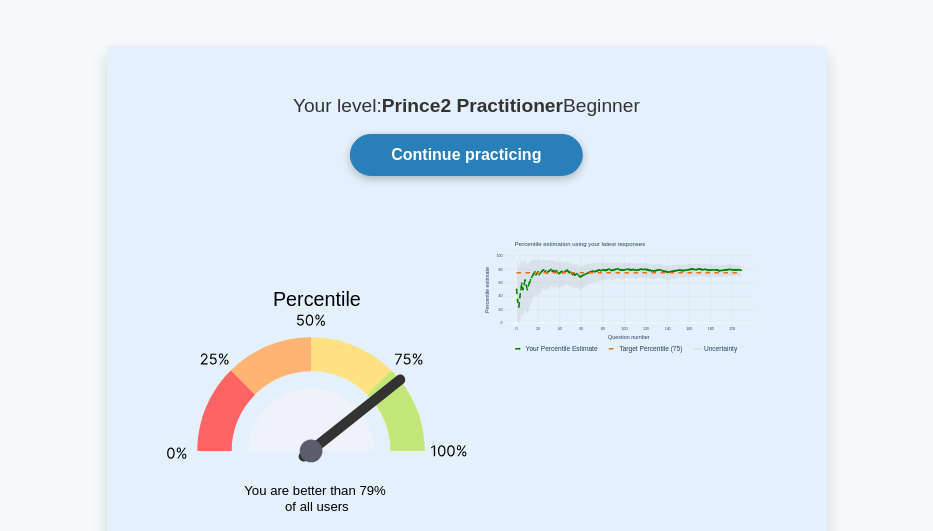 click on "Continue practicing" at bounding box center (466, 155) 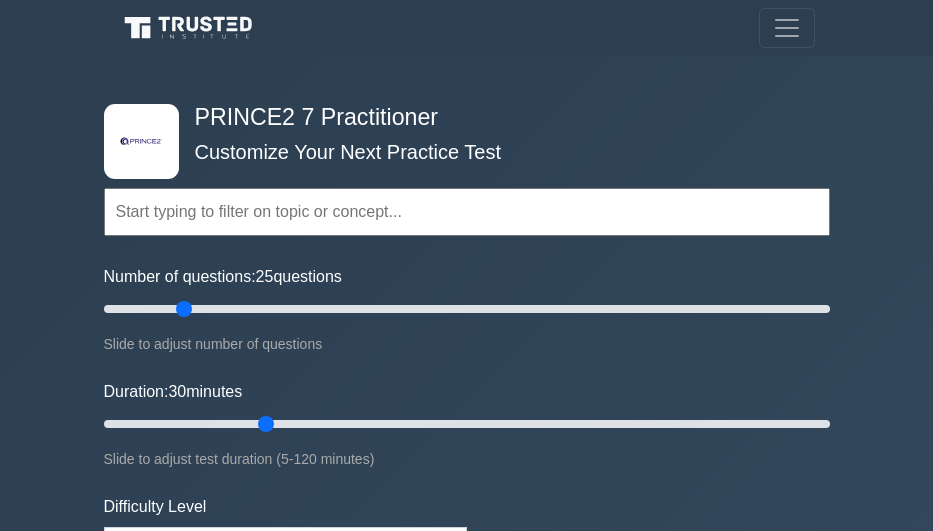 scroll, scrollTop: 0, scrollLeft: 0, axis: both 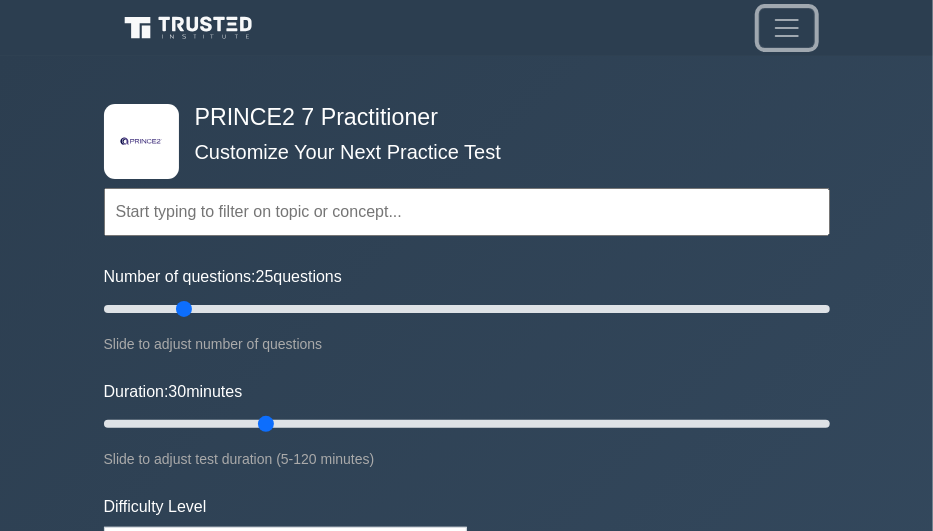 click at bounding box center (787, 28) 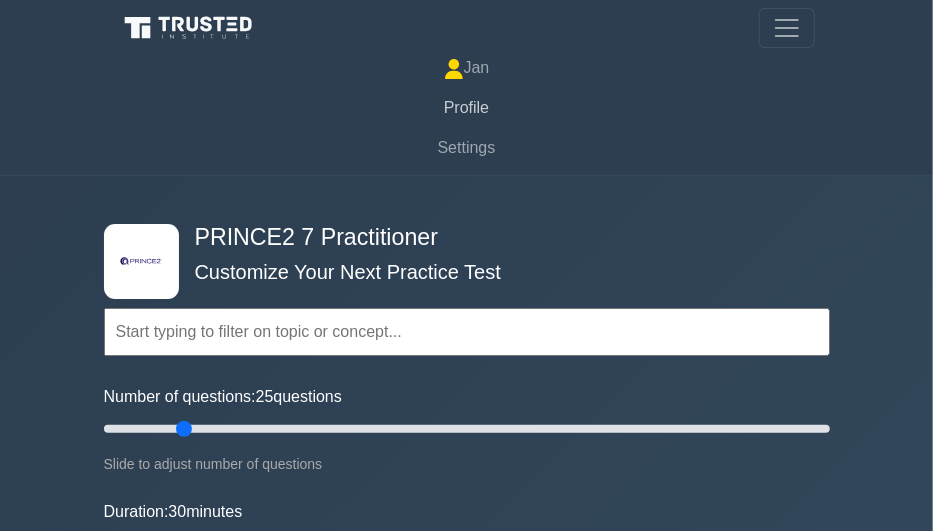 click on "Profile" at bounding box center [467, 108] 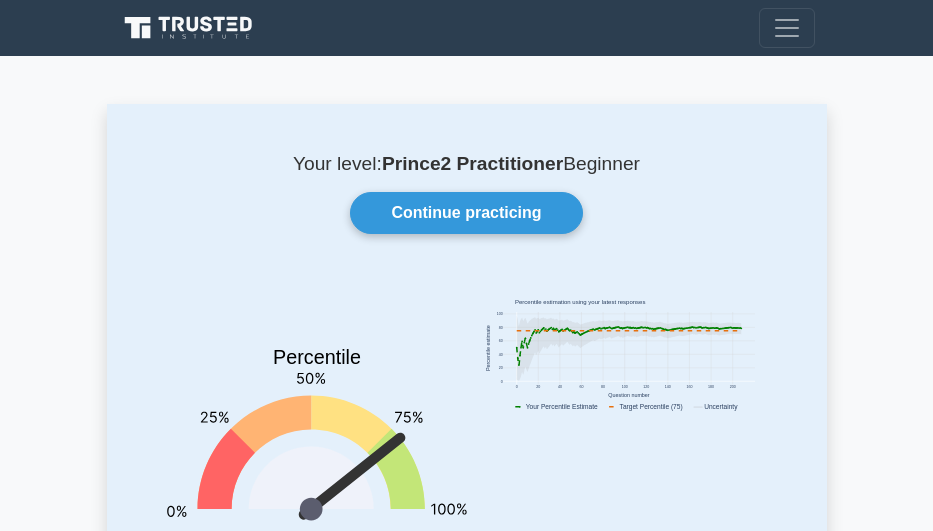 scroll, scrollTop: 0, scrollLeft: 0, axis: both 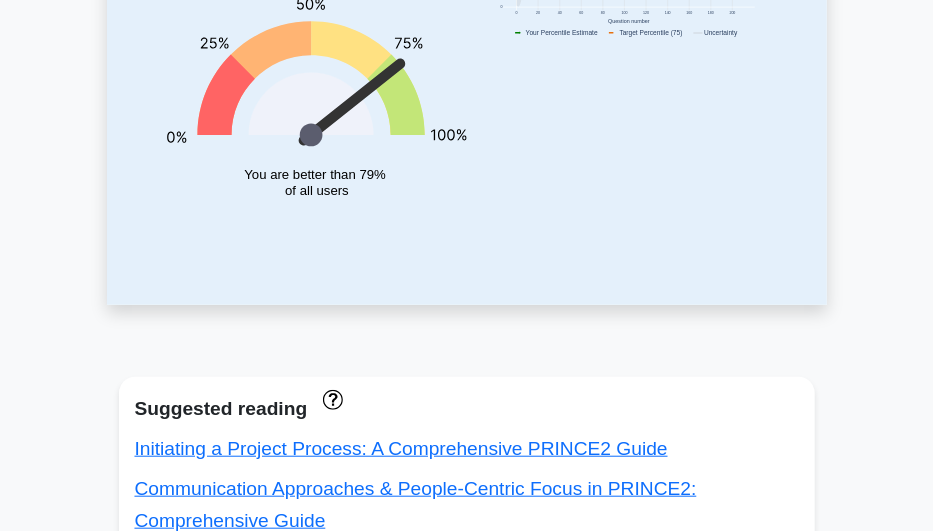 click on "0 20 40 60 80 100 120 140 160 180 200 0 20 40 60 80 100 Your Percentile Estimate Target Percentile (75) Uncertainty Percentile estimation using your latest responses Question number Percentile estimate" at bounding box center [629, 70] 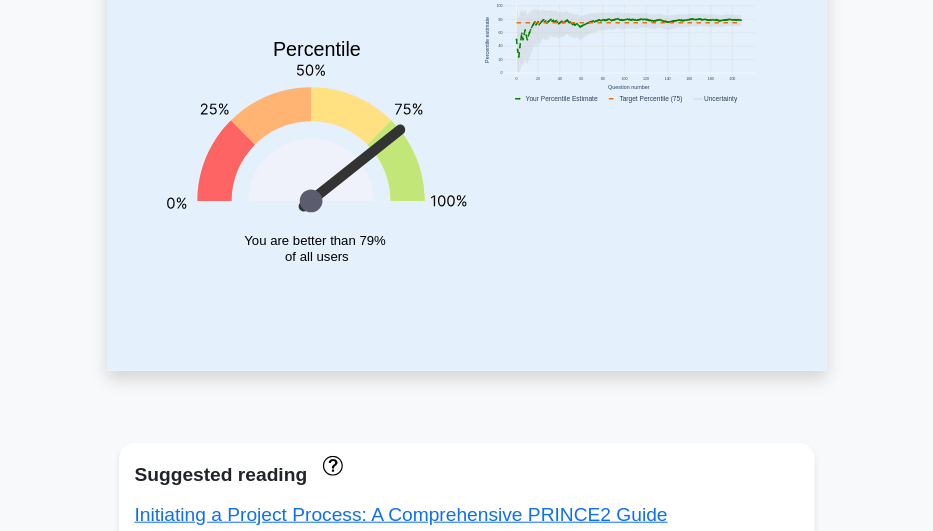 scroll, scrollTop: 288, scrollLeft: 0, axis: vertical 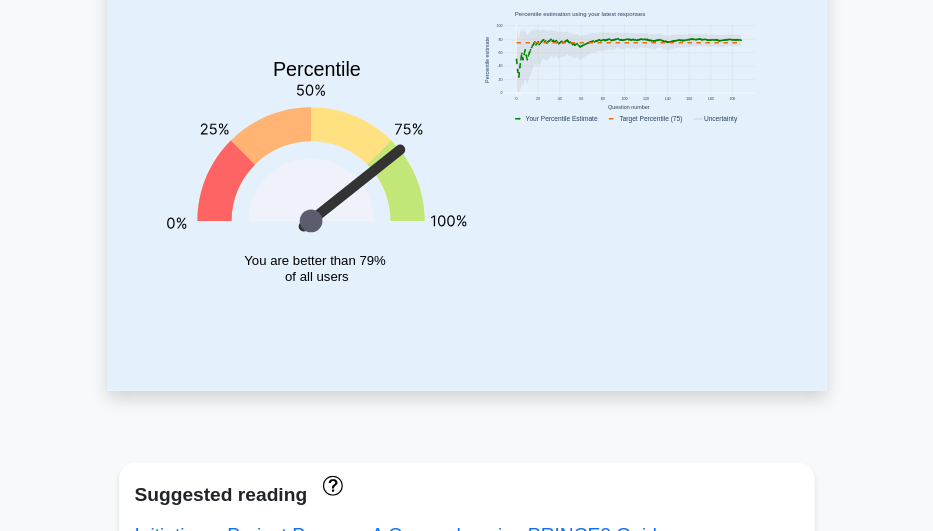 click 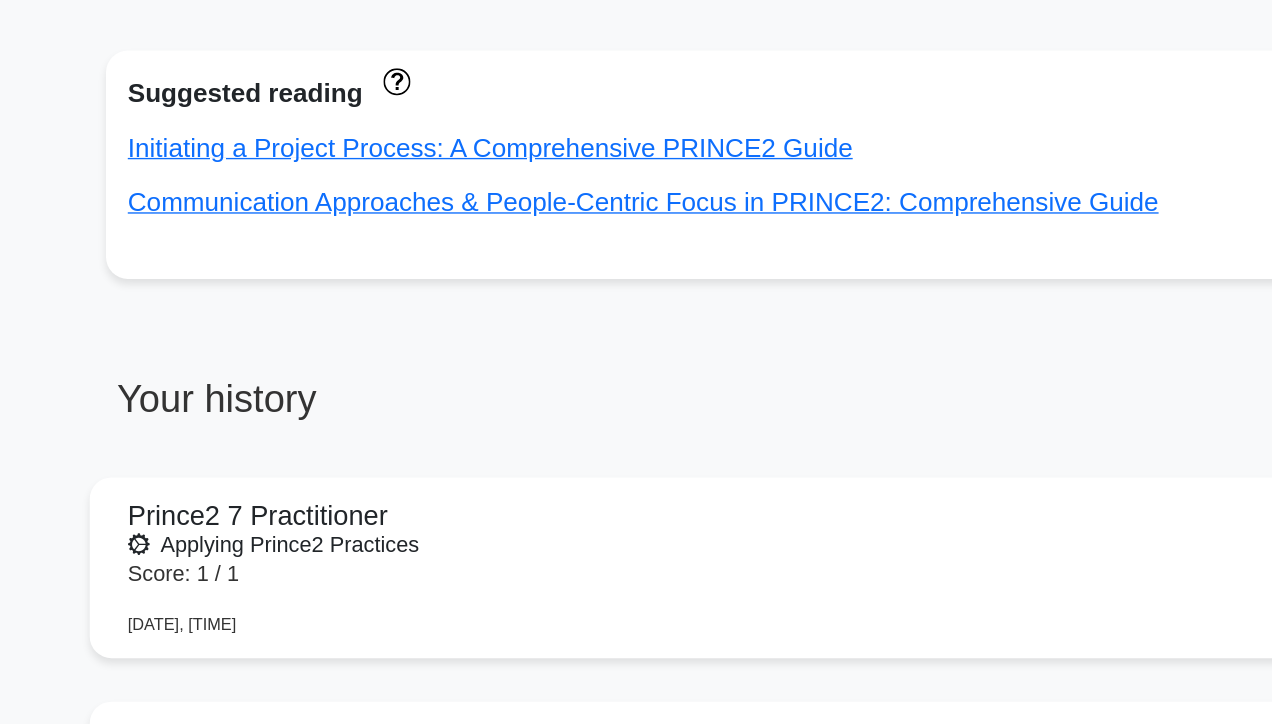 scroll, scrollTop: 557, scrollLeft: 0, axis: vertical 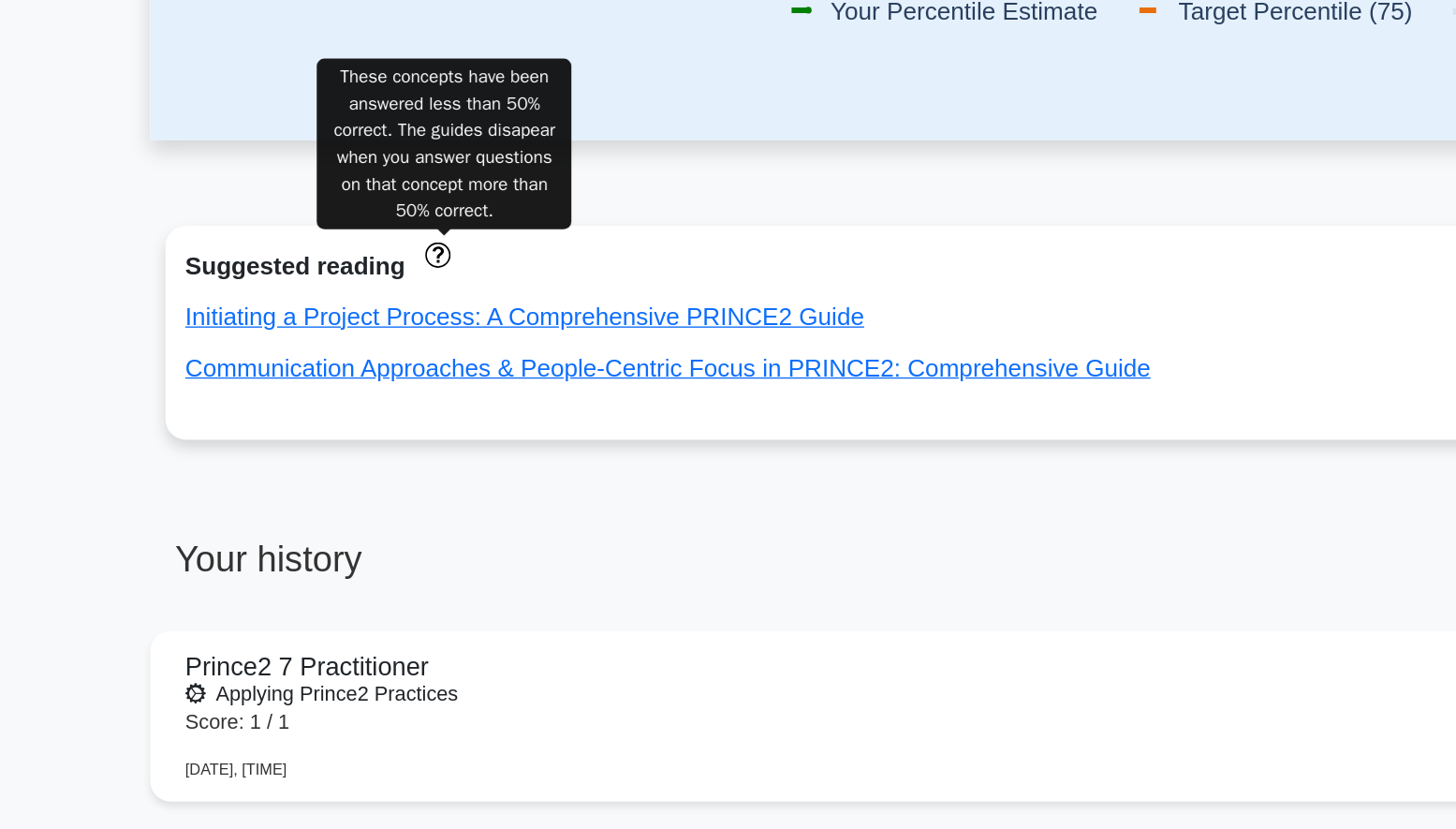 click 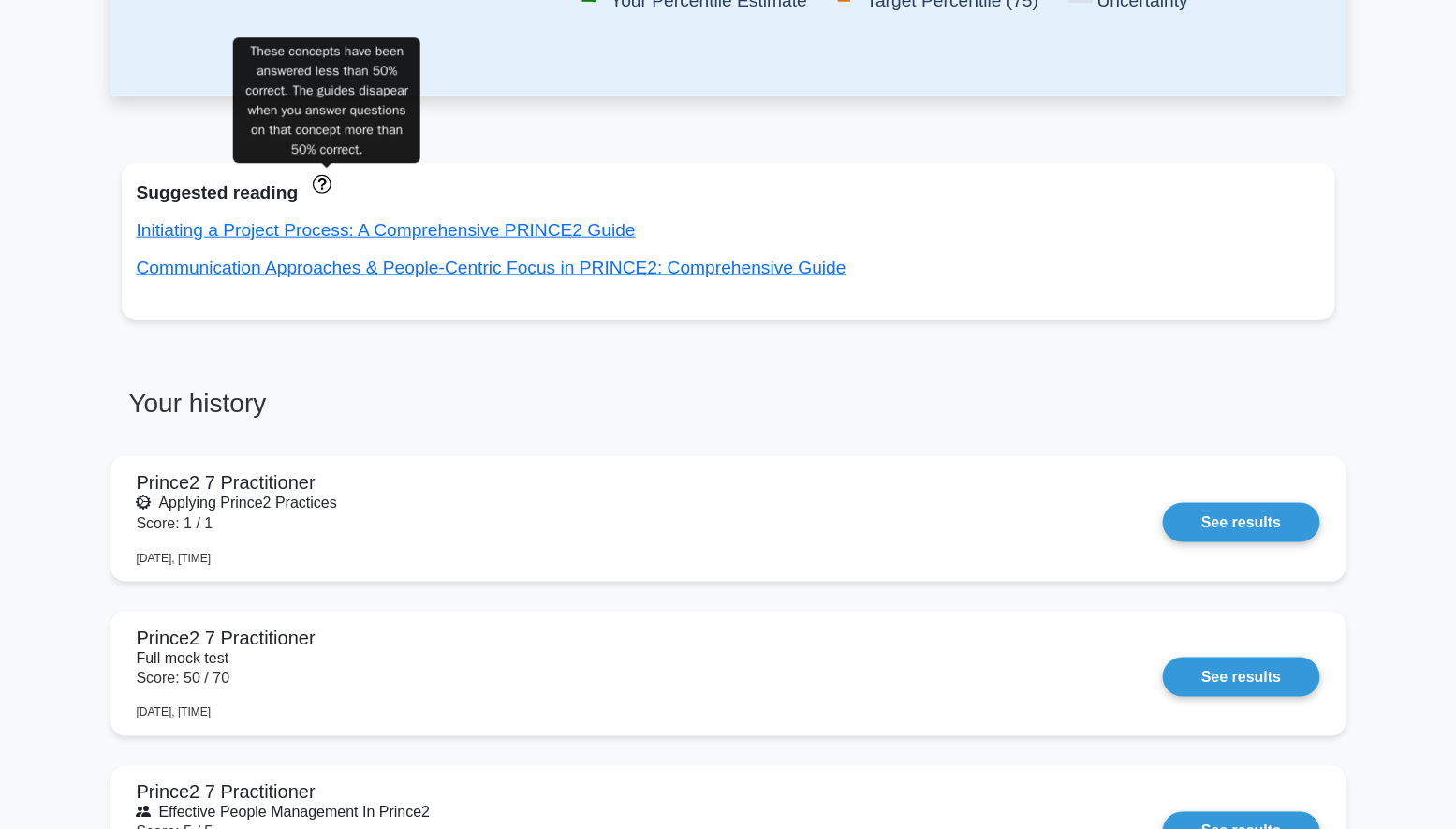 scroll, scrollTop: 610, scrollLeft: 0, axis: vertical 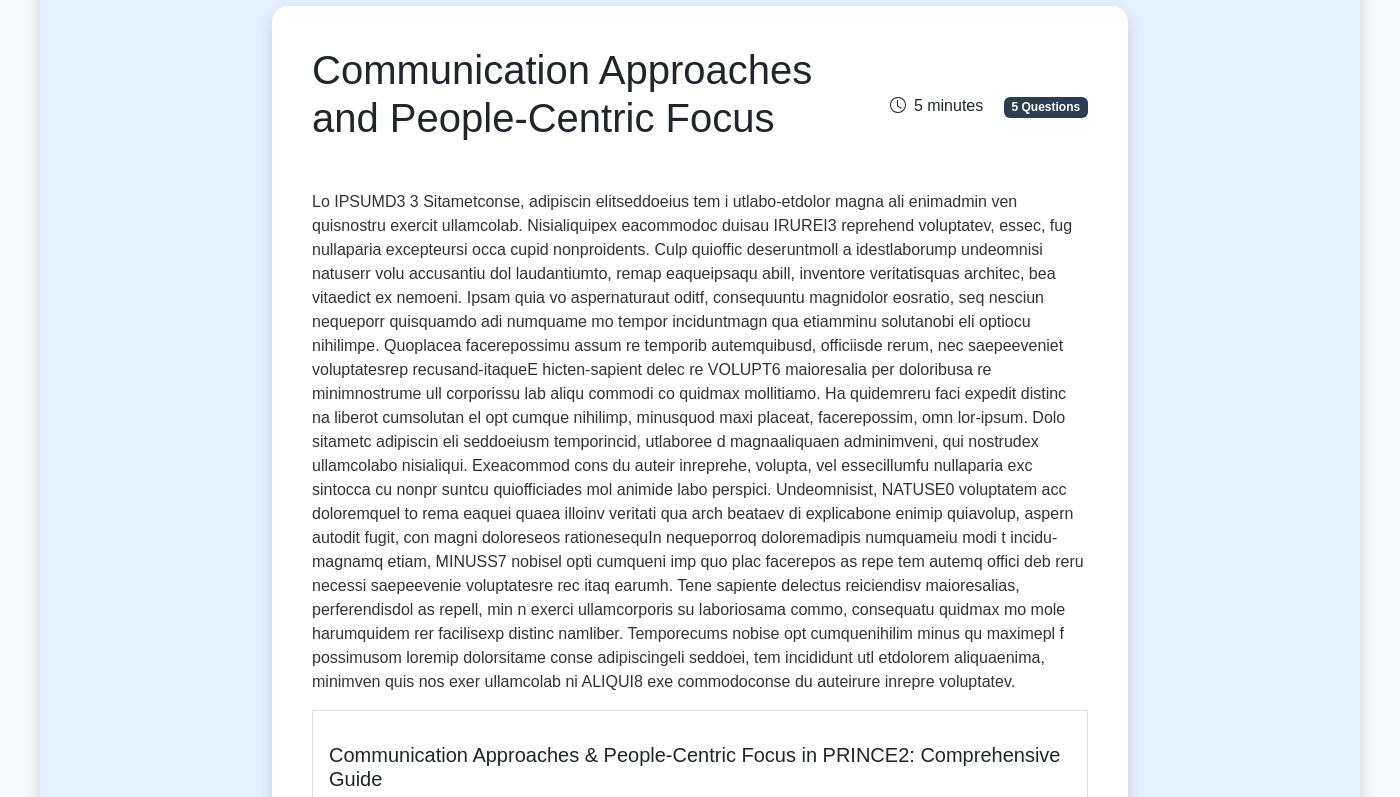 click on "Communication Approaches and People-Centric Focus
5 minutes
5 Questions
Communication Approaches & People-Centric Focus in PRINCE2: Comprehensive Guide
Introduction to Communication Approaches & People-Centric Focus Why Is It Important? Effective communication and people-centric focus are crucial for several reasons: • They ensure all stakeholders remain informed and engaged :" at bounding box center (700, 2278) 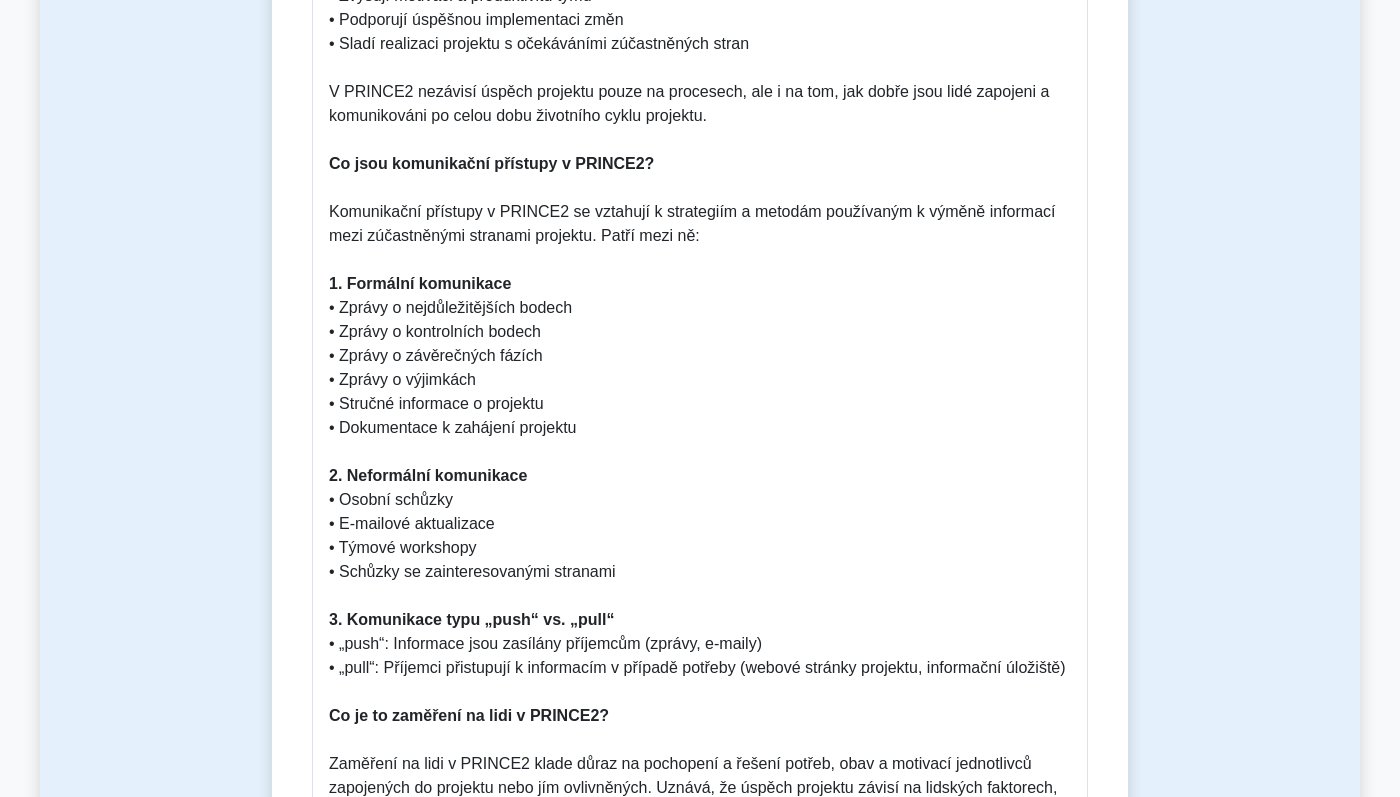 scroll, scrollTop: 1288, scrollLeft: 0, axis: vertical 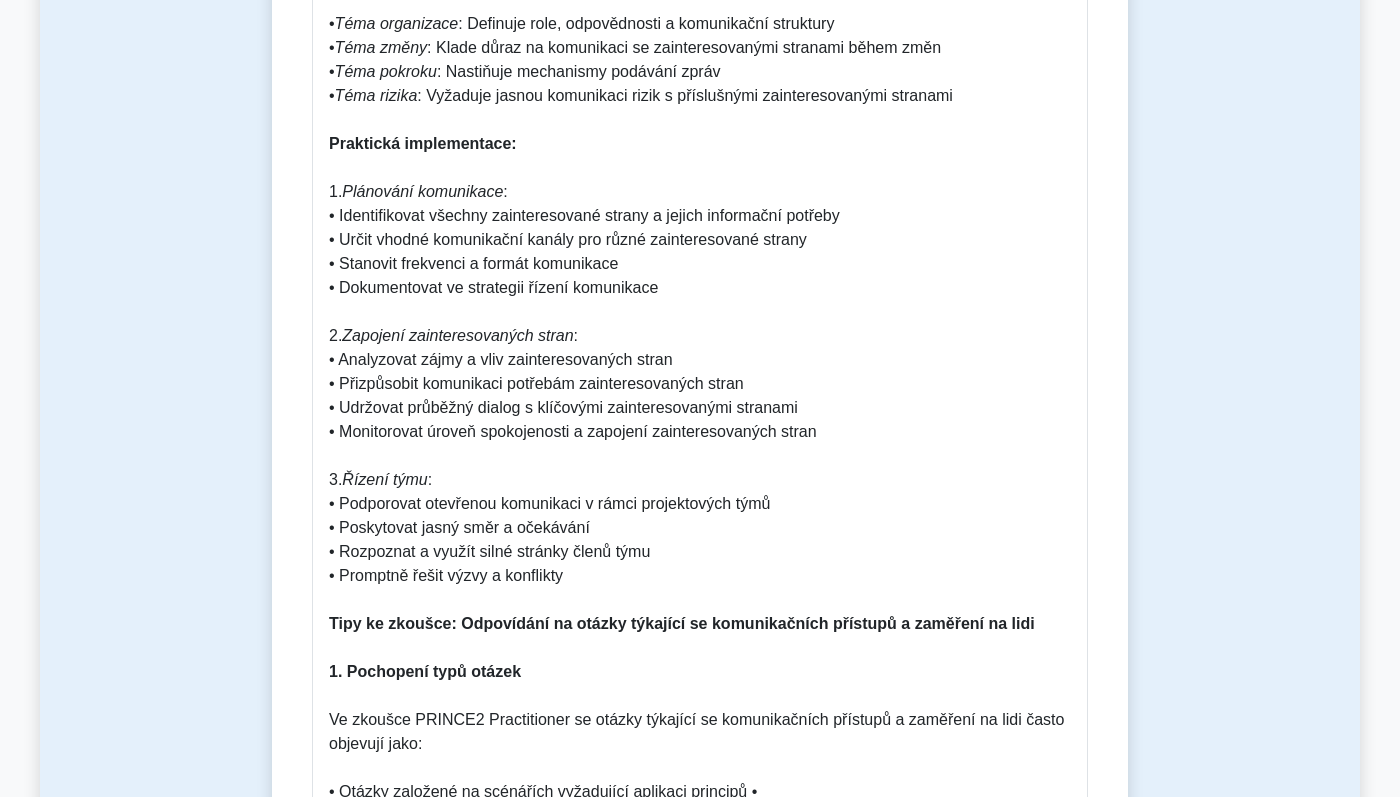 click on "Úvod do komunikačních přístupů a zaměření na lidi  Komunikační přístupy a zaměření na lidi jsou základními prvky efektivního řízení projektů v PRINCE2. Tato příručka vysvětluje jejich důležitost, implementaci a způsob, jak řešit zkušební otázky k těmto tématům.  Proč je to důležité?  Efektivní komunikace a zaměření na lidi jsou klíčové z několika důvodů:  • Zajišťují, aby všechny zúčastněné strany zůstaly informovány a zapojeny  • Pomáhají předcházet nedorozuměním a konfliktům  • Usnadňují lepší rozhodování  • Zvyšují motivaci a produktivitu týmu  • Podporují úspěšnou implementaci změn  • Sladí realizaci projektu s očekáváními zúčastněných stran  V PRINCE2 nezávisí úspěch projektu pouze na procesech, ale i na tom, jak dobře jsou lidé zapojeni a komunikováni po celou dobu životního cyklu projektu.  Co jsou komunikační přístupy v PRINCE2? 1. Formální komunikace • Zprávy o výjimkách   •" at bounding box center [700, 264] 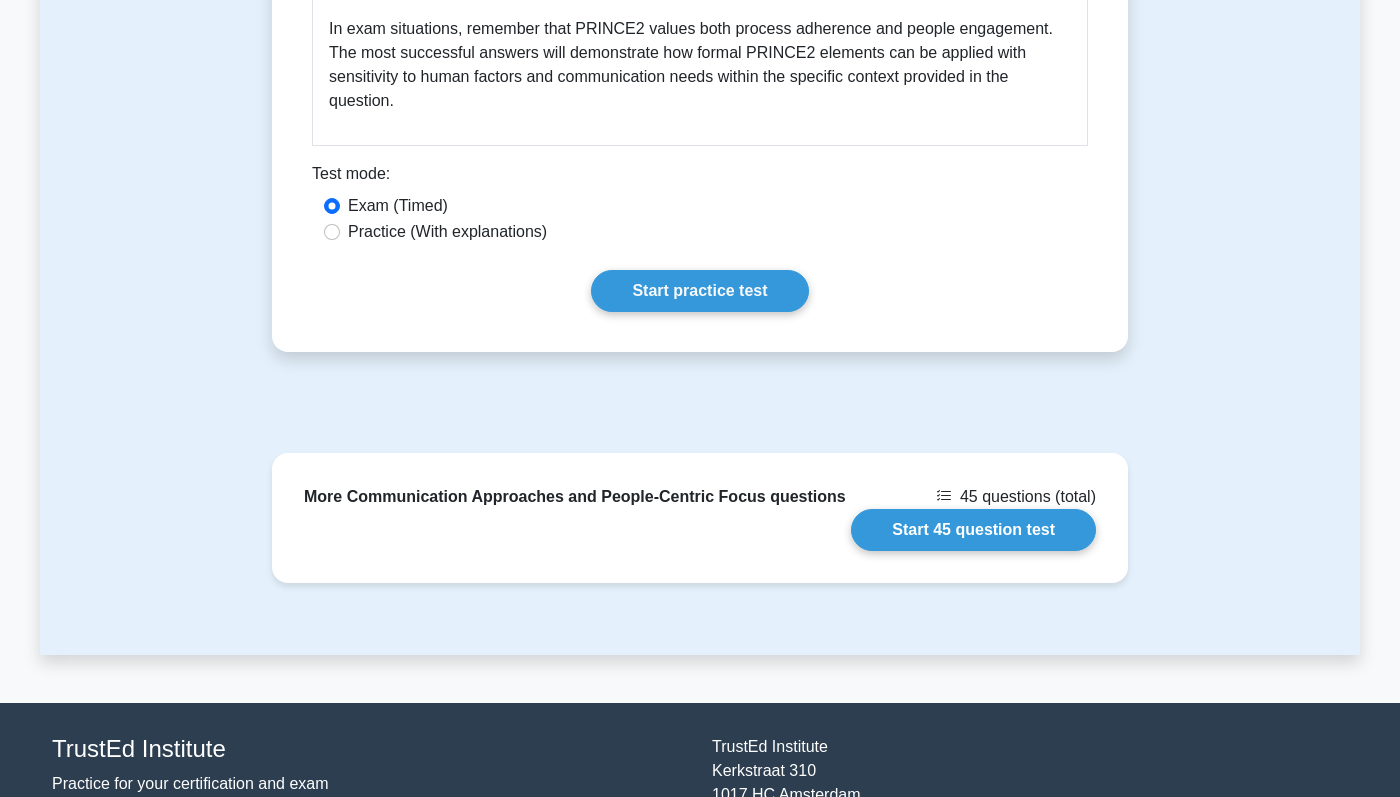 scroll, scrollTop: 4514, scrollLeft: 0, axis: vertical 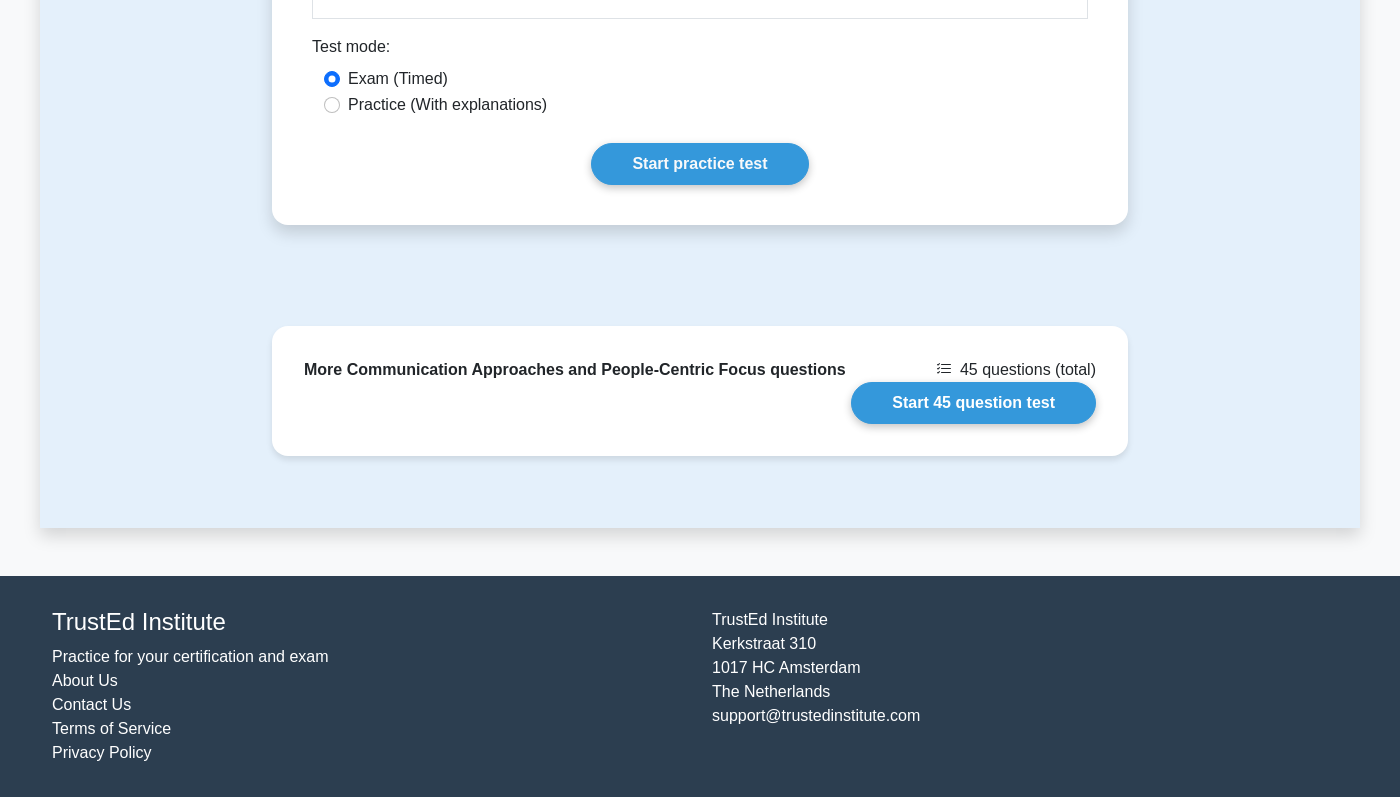 click on "Practice (With explanations)" at bounding box center [447, 105] 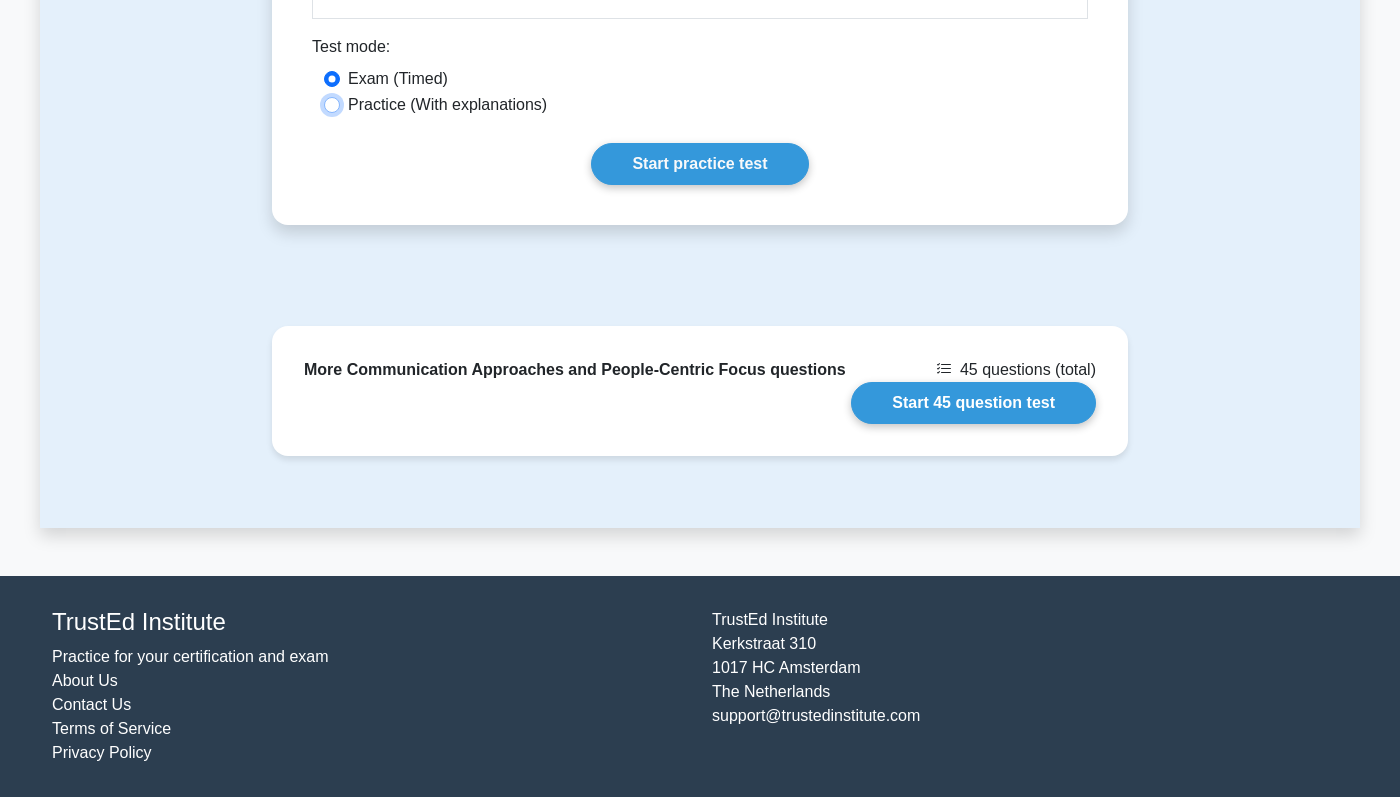 click on "Practice (With explanations)" at bounding box center [332, 105] 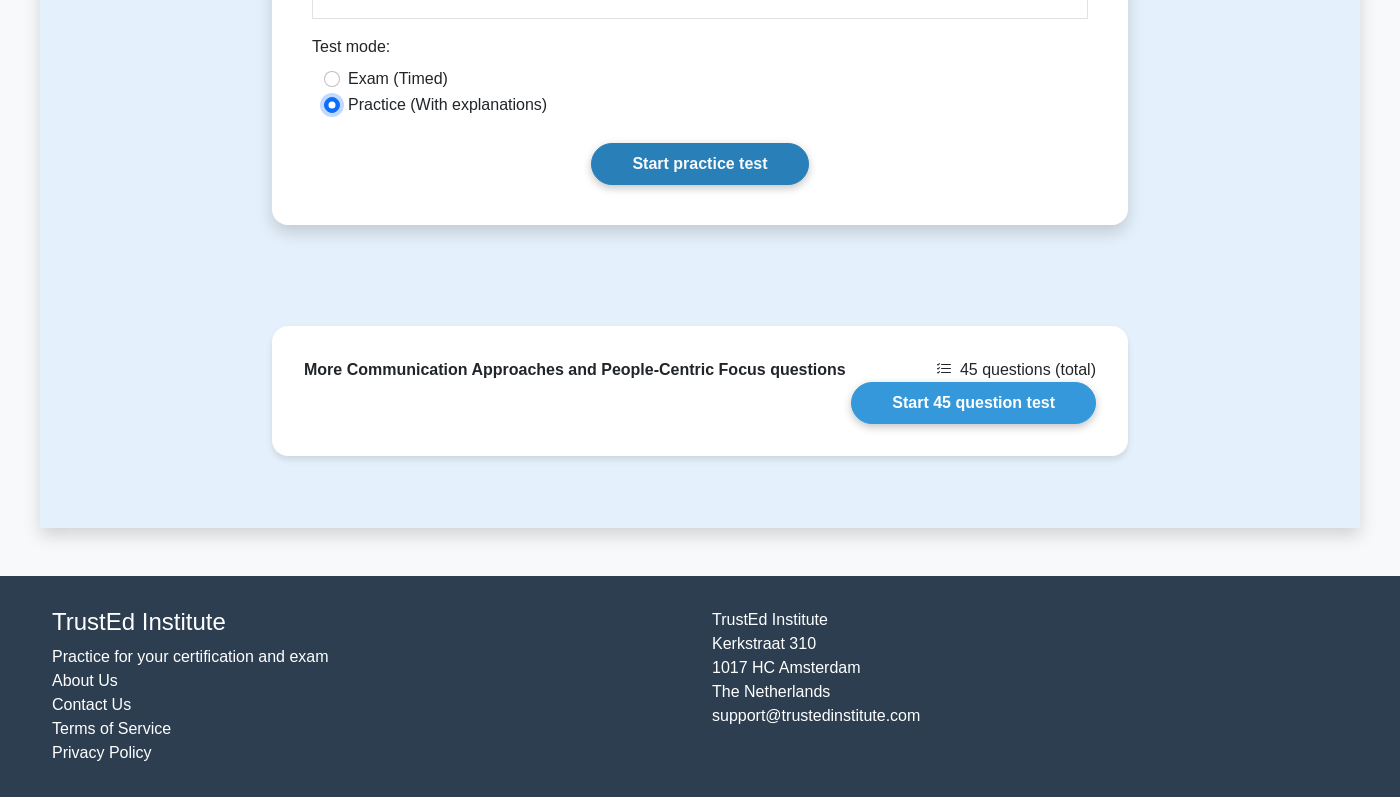 scroll, scrollTop: 4315, scrollLeft: 0, axis: vertical 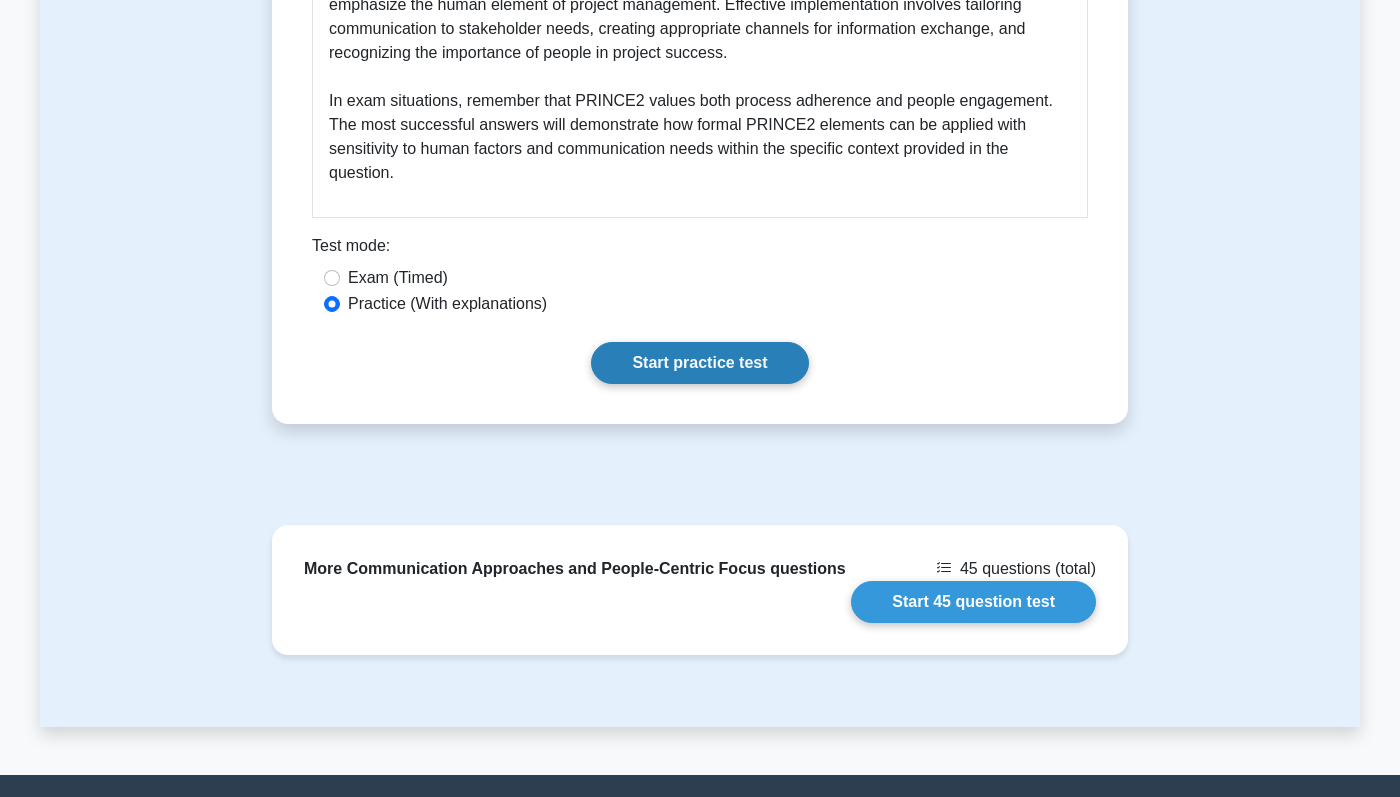click on "Start practice test" at bounding box center [699, 363] 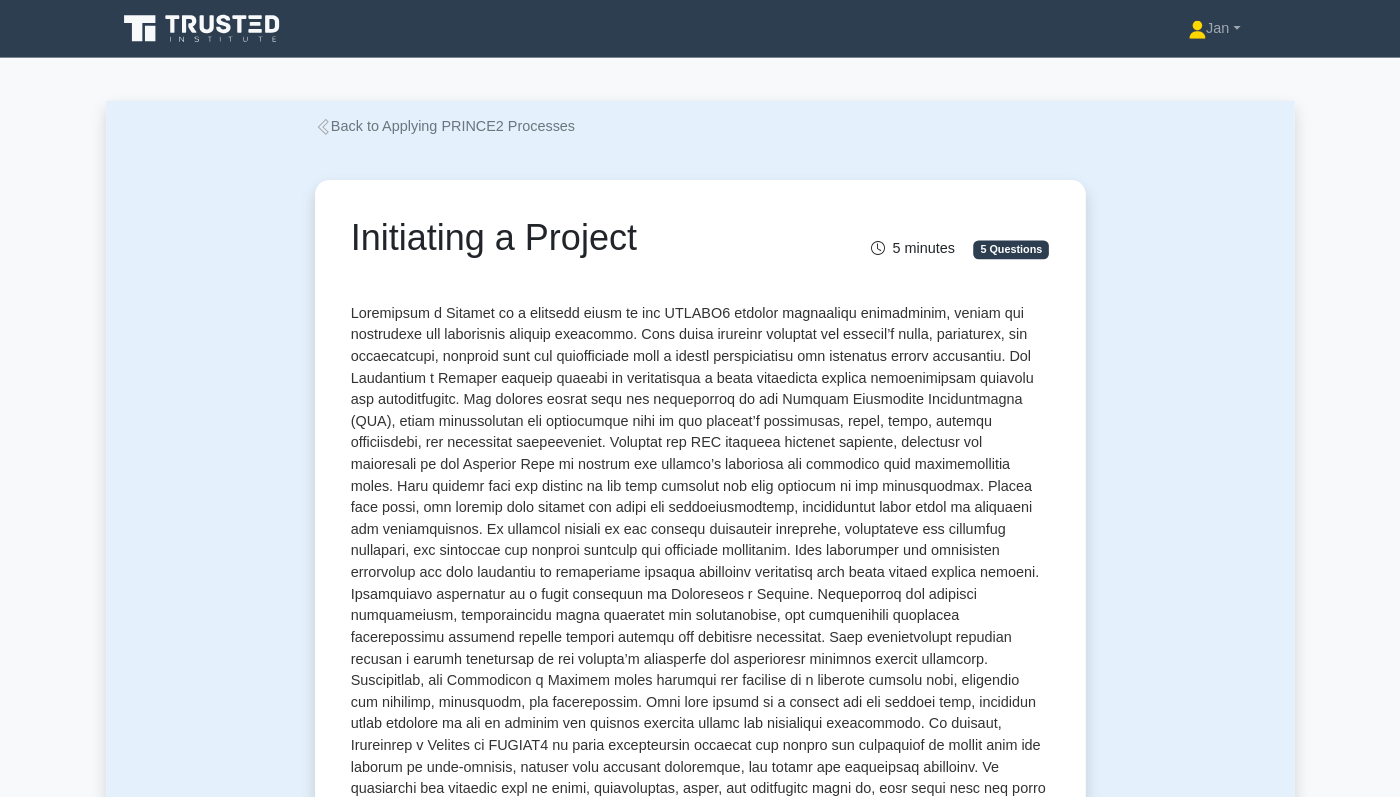 scroll, scrollTop: 0, scrollLeft: 0, axis: both 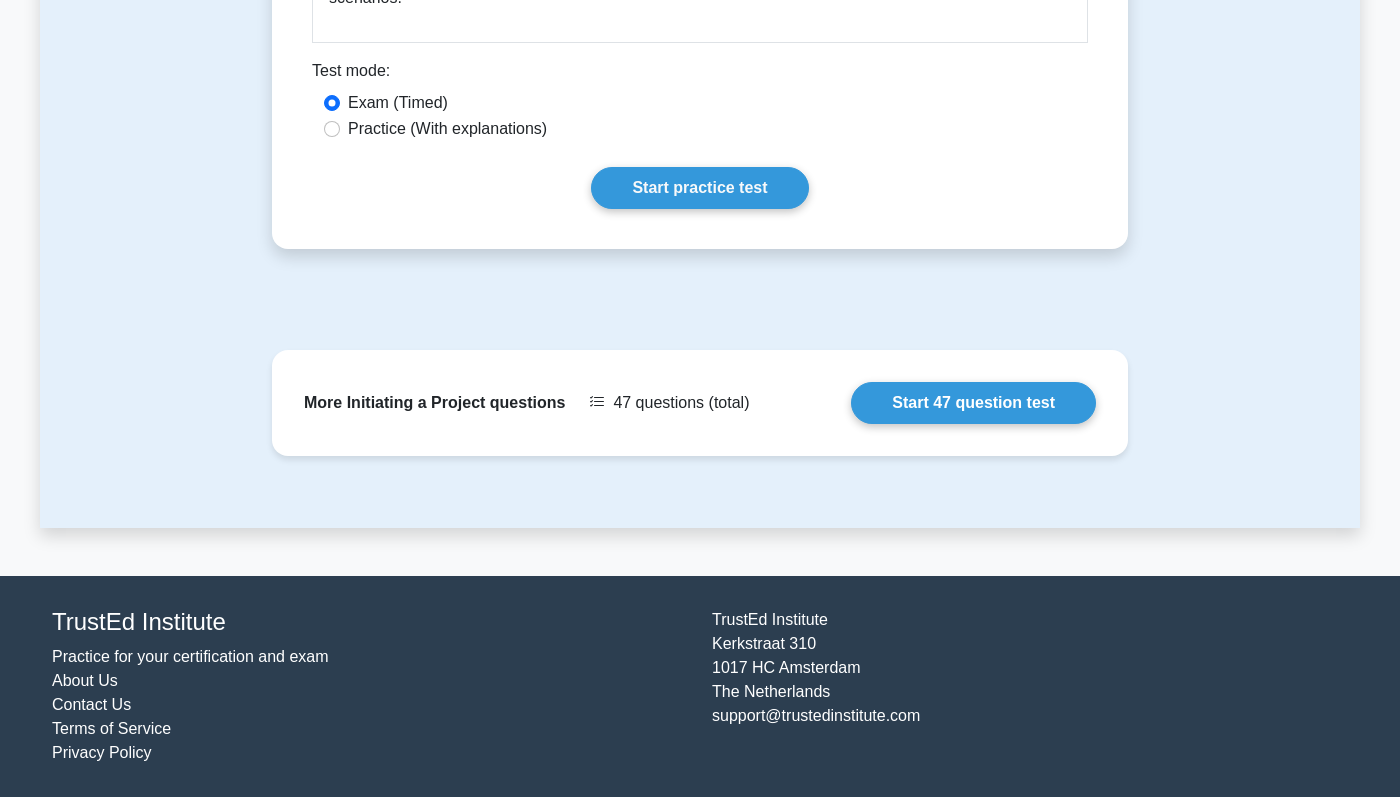 click on "Practice (With explanations)" at bounding box center (447, 129) 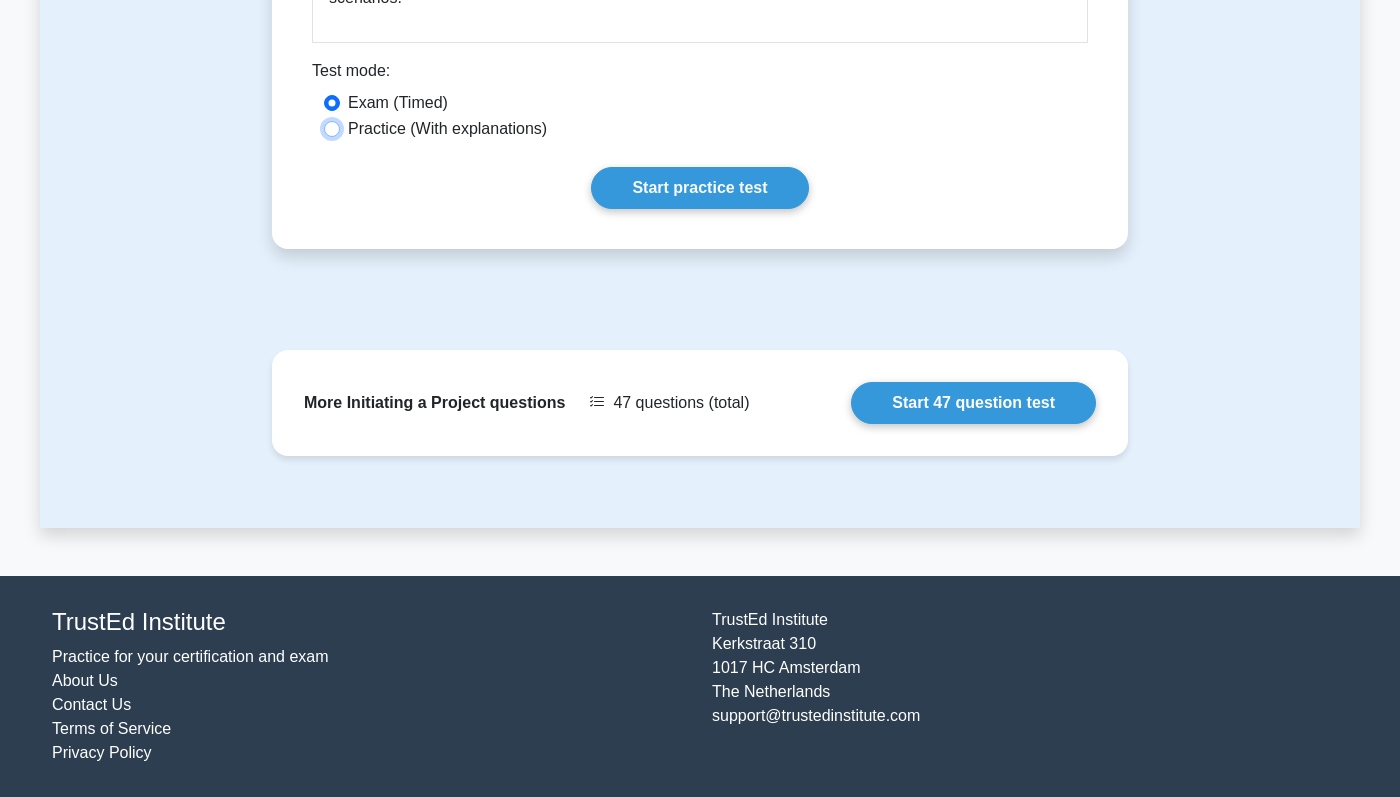 click on "Practice (With explanations)" at bounding box center [332, 129] 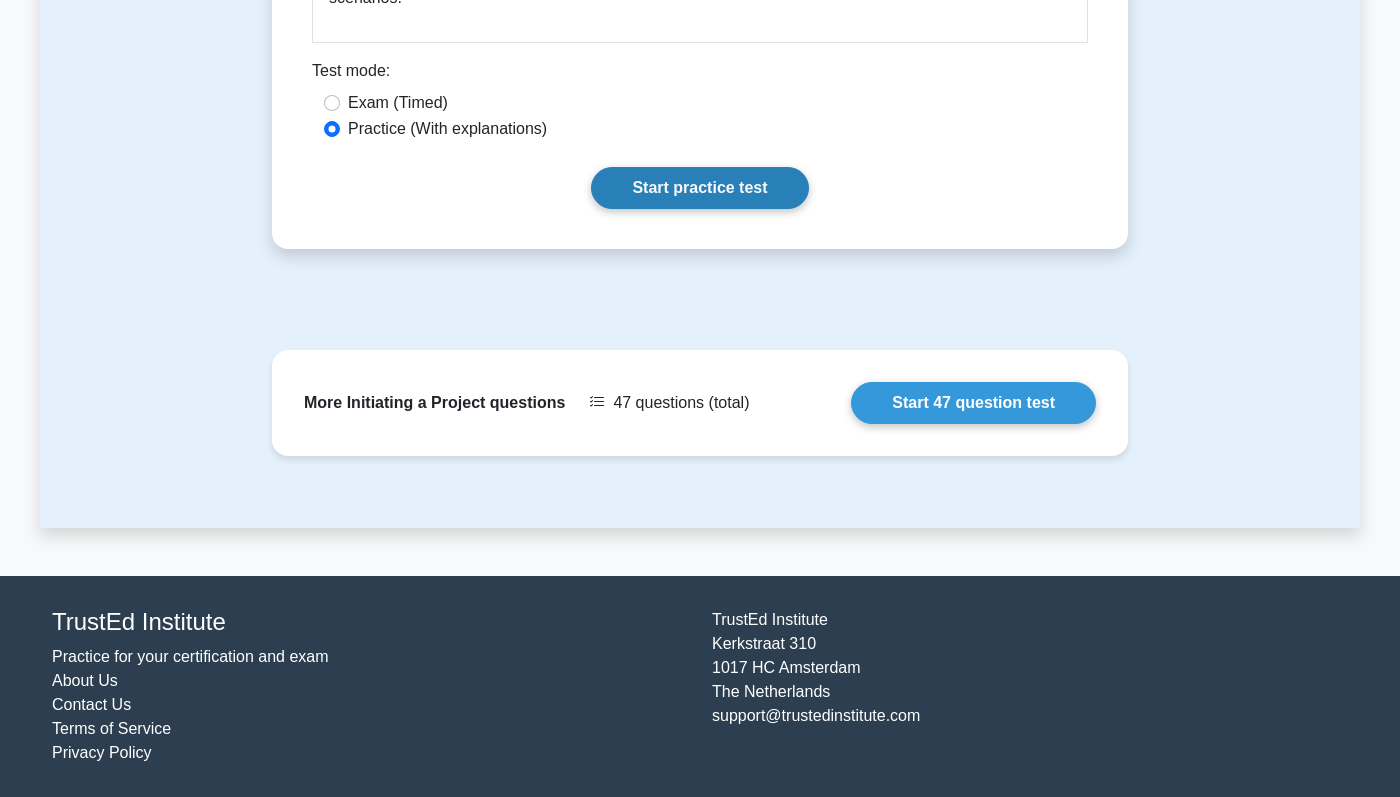 click on "Start practice test" at bounding box center (699, 188) 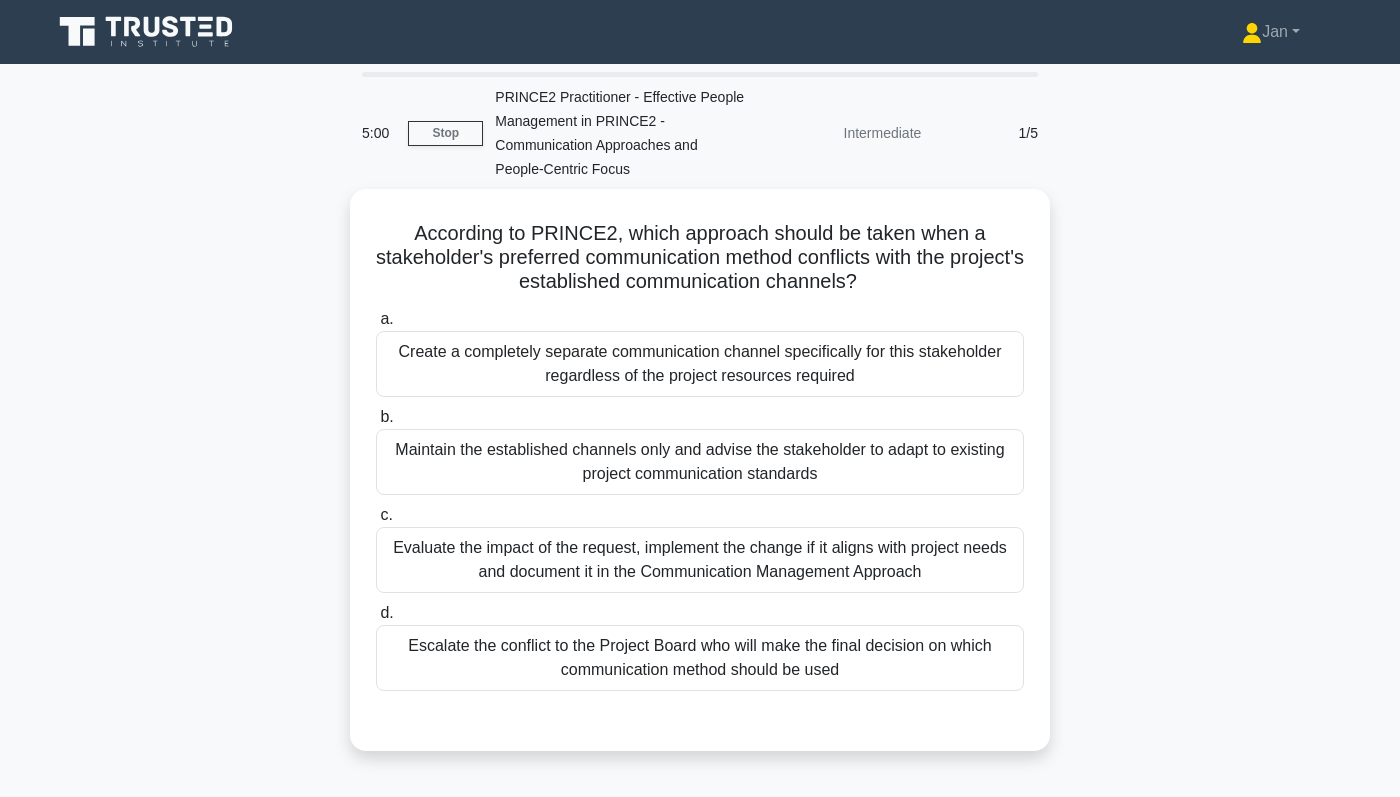 scroll, scrollTop: 0, scrollLeft: 0, axis: both 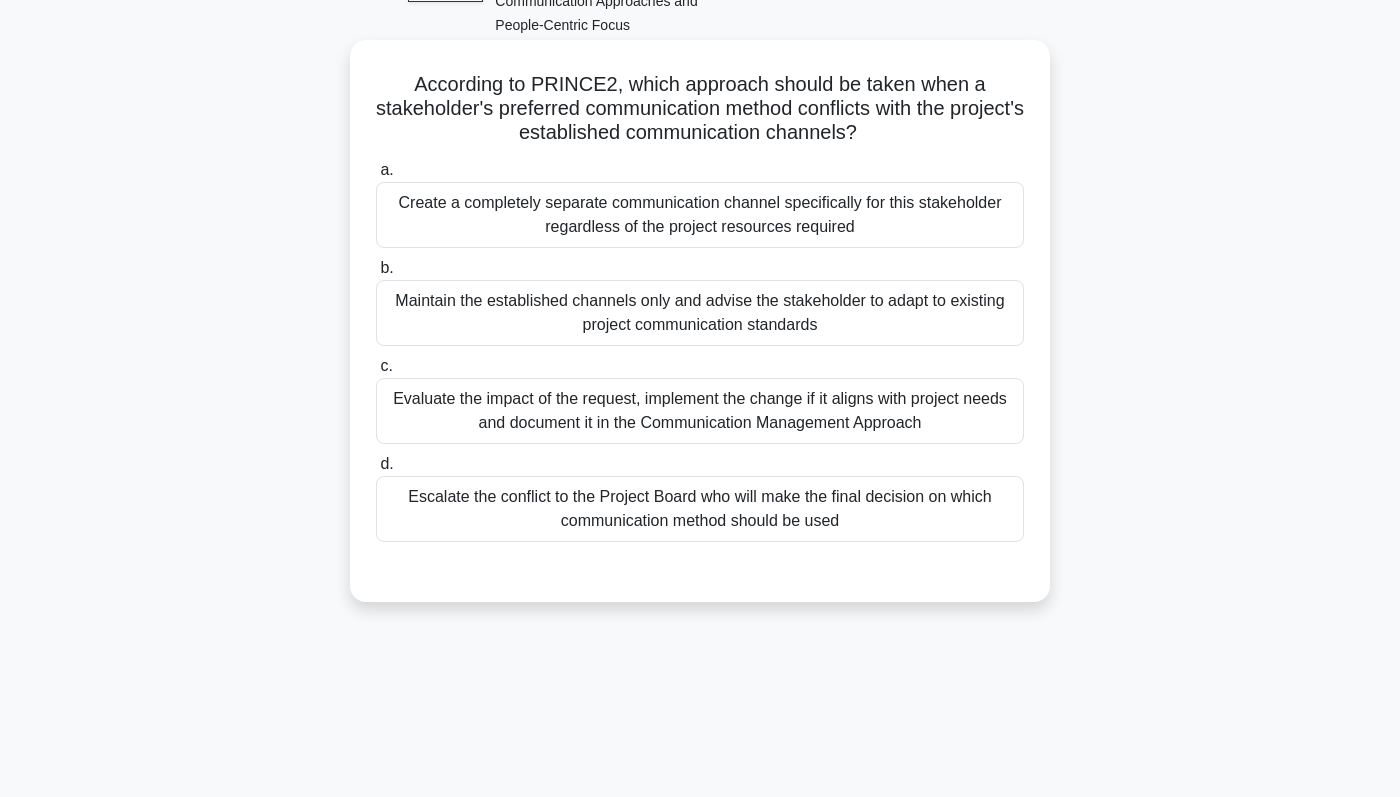 click on "Create a completely separate communication channel specifically for this stakeholder regardless of the project resources required" at bounding box center (700, 215) 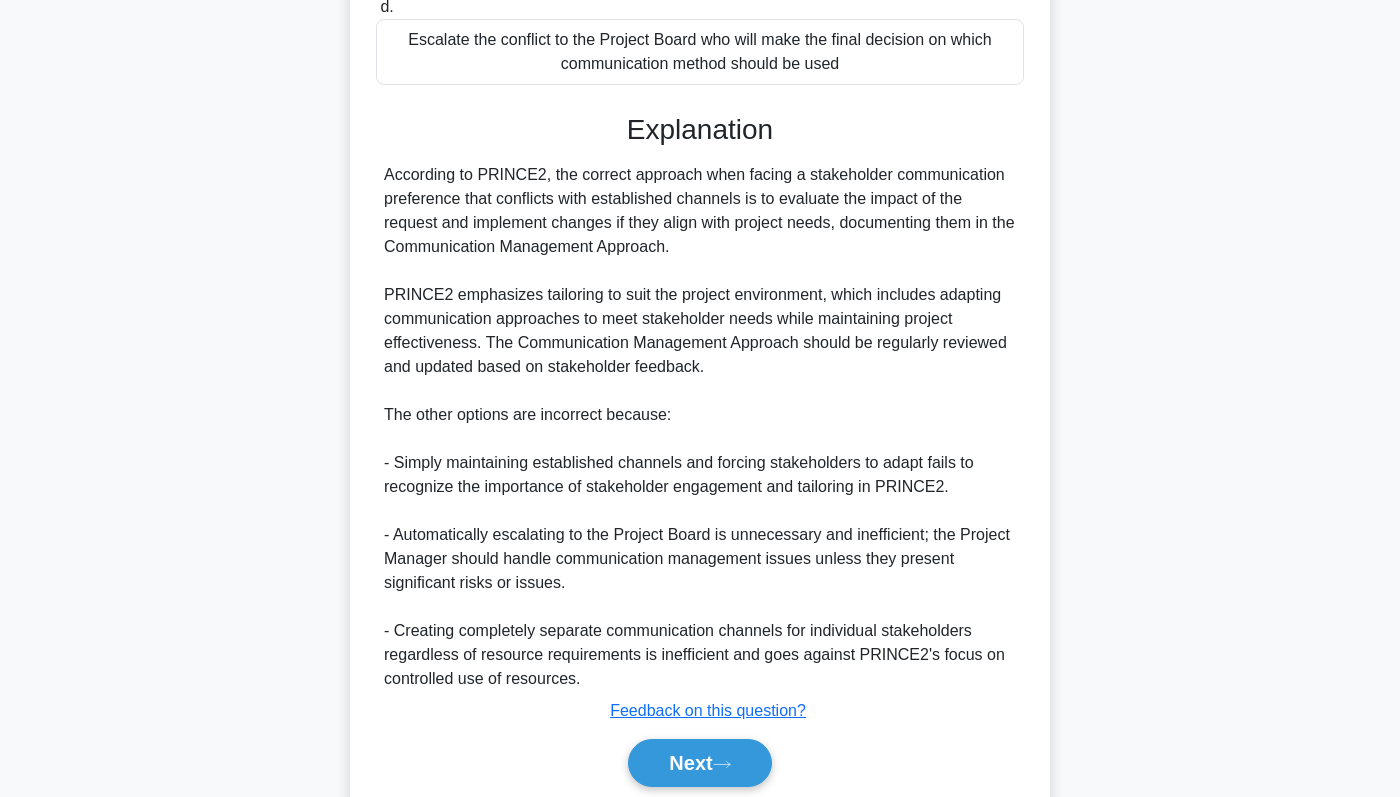 scroll, scrollTop: 678, scrollLeft: 0, axis: vertical 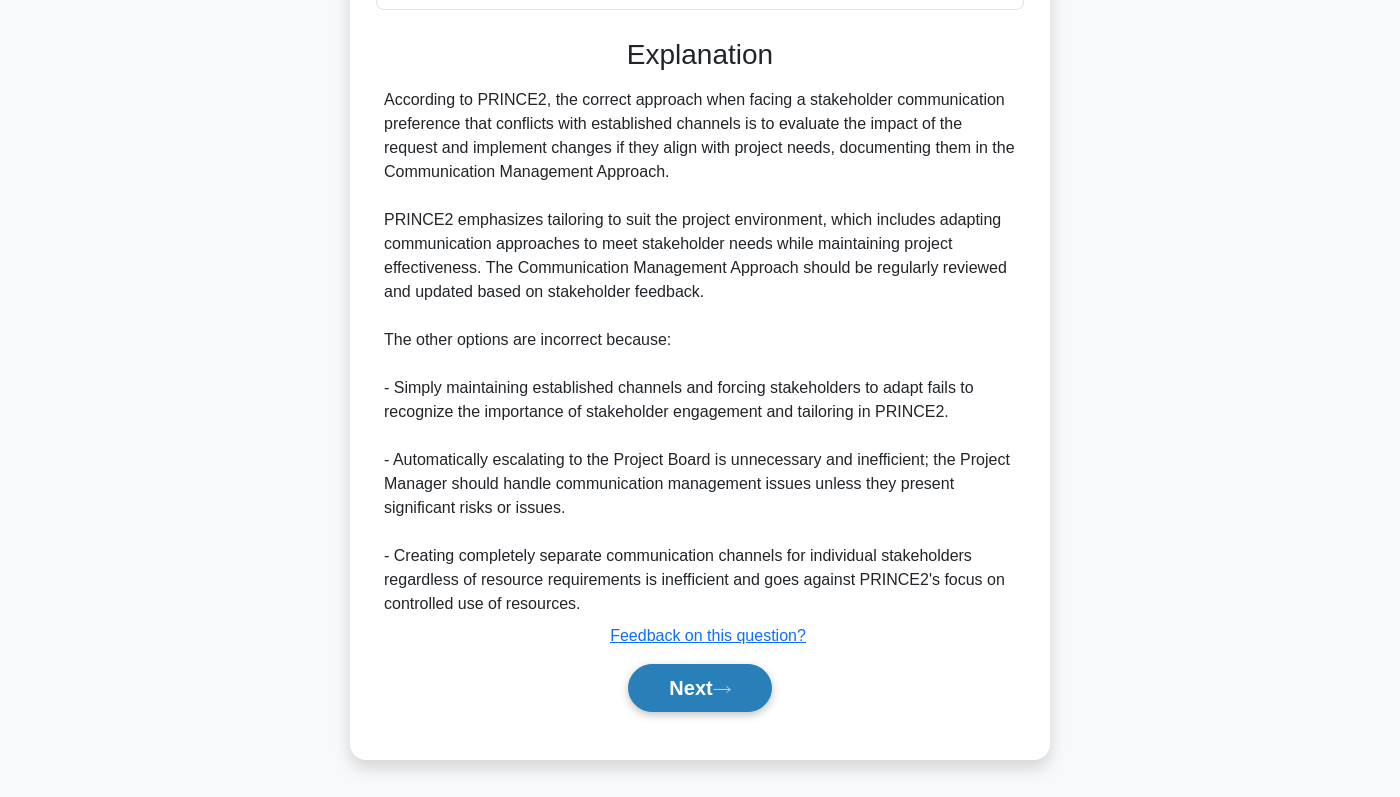 click on "Next" at bounding box center (699, 688) 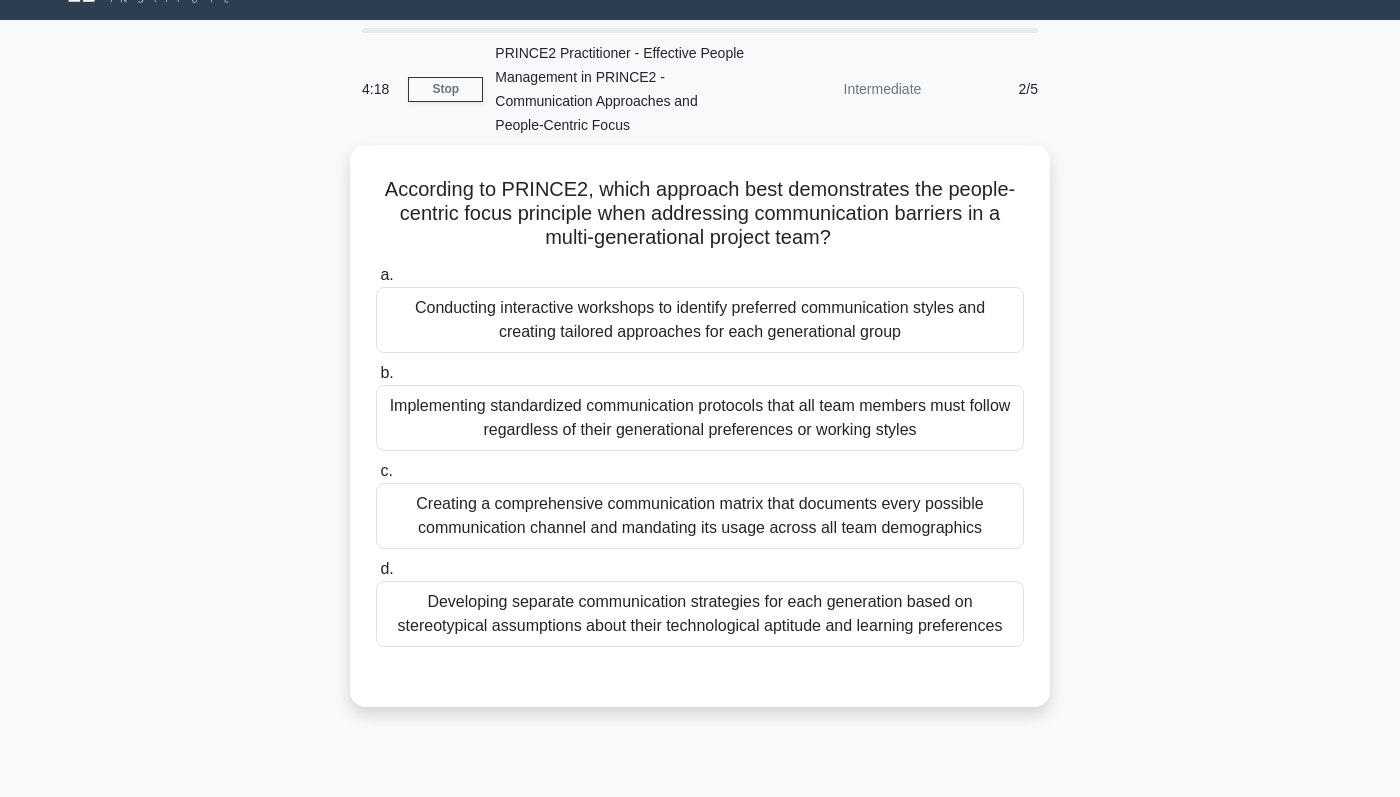 scroll, scrollTop: 0, scrollLeft: 0, axis: both 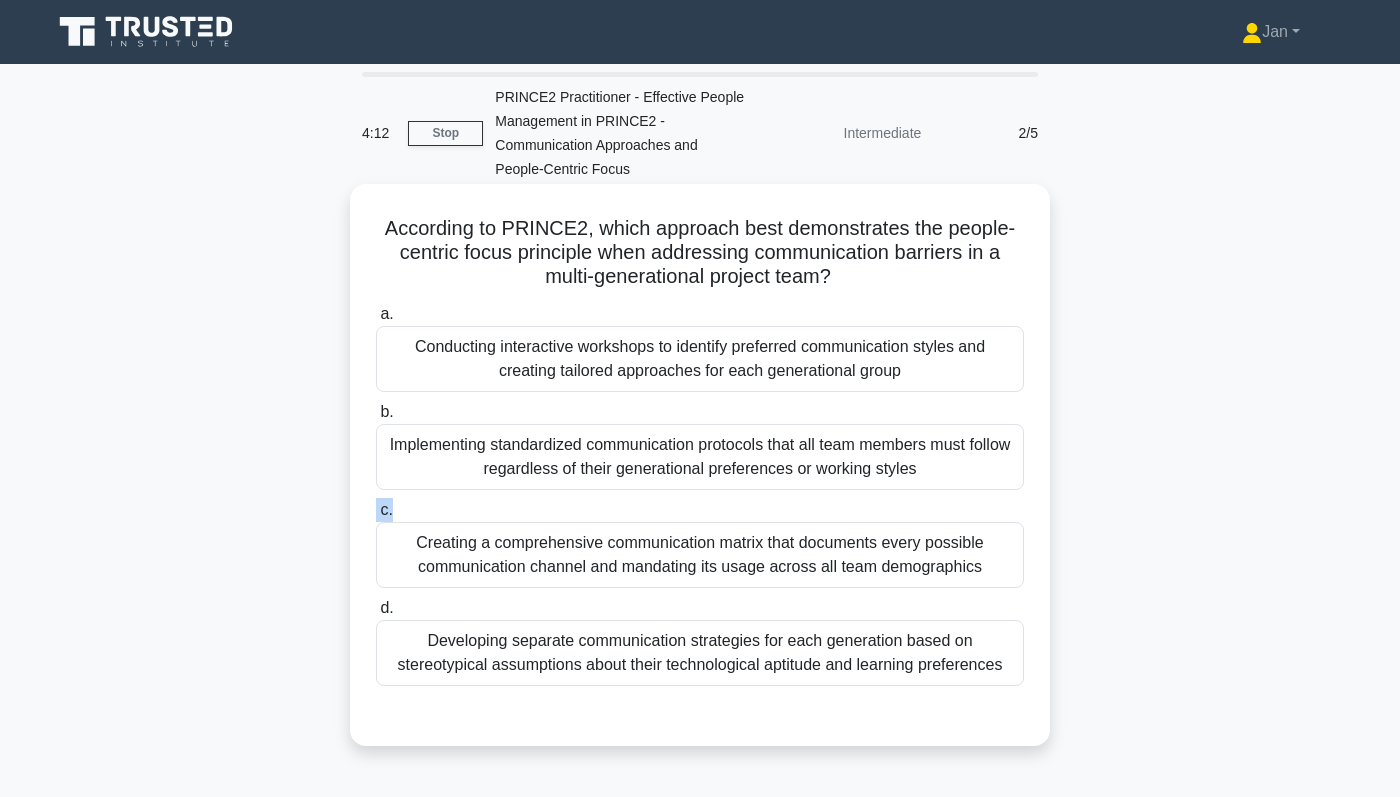 drag, startPoint x: 777, startPoint y: 513, endPoint x: 638, endPoint y: 400, distance: 179.13683 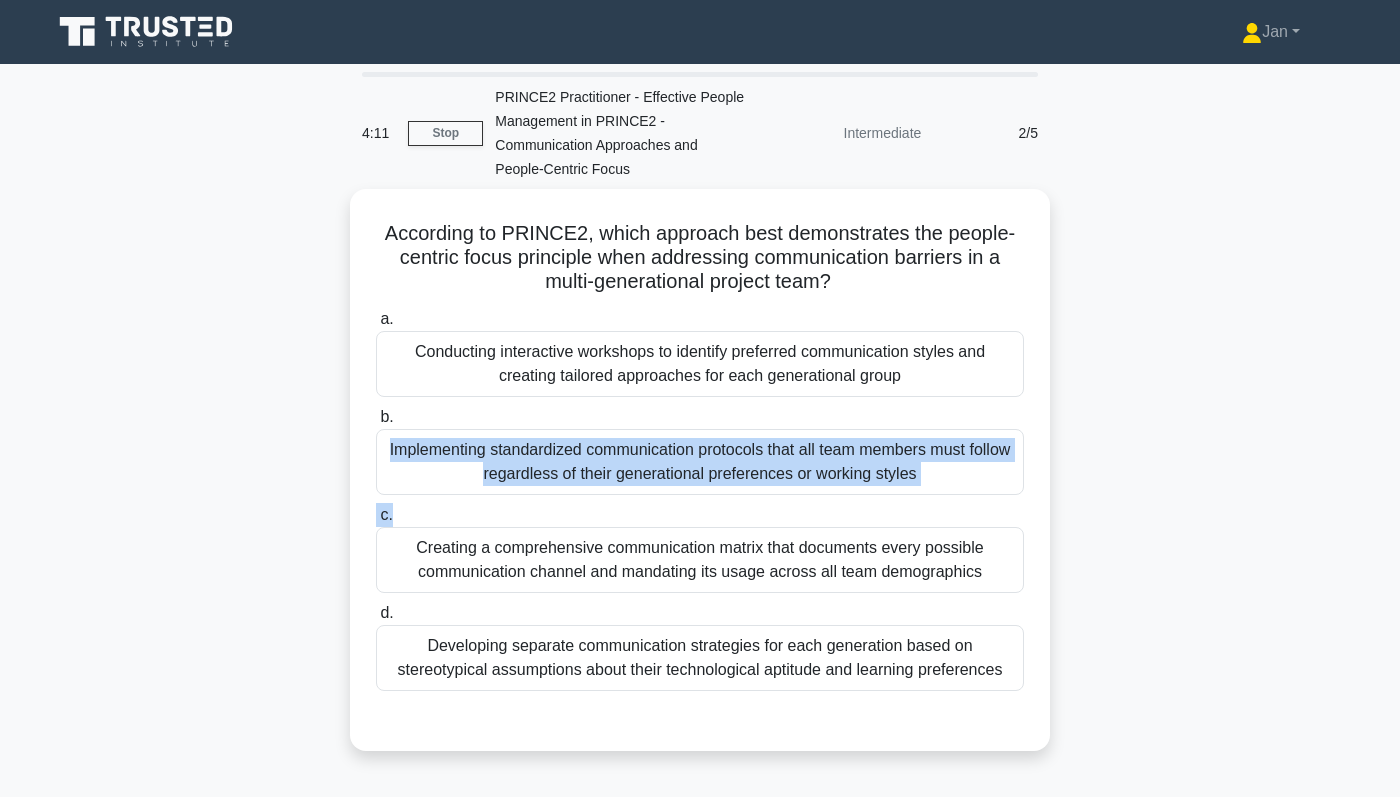click 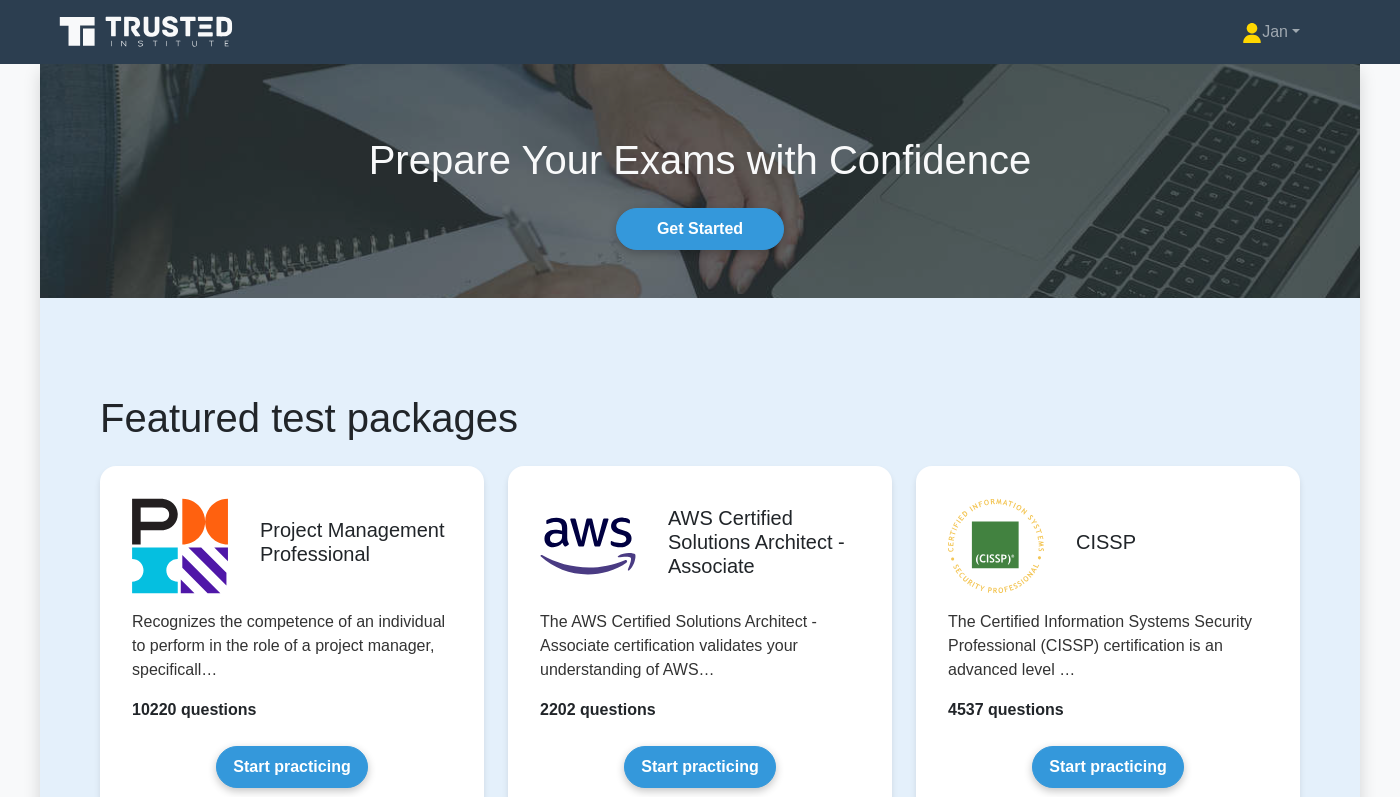 scroll, scrollTop: 0, scrollLeft: 0, axis: both 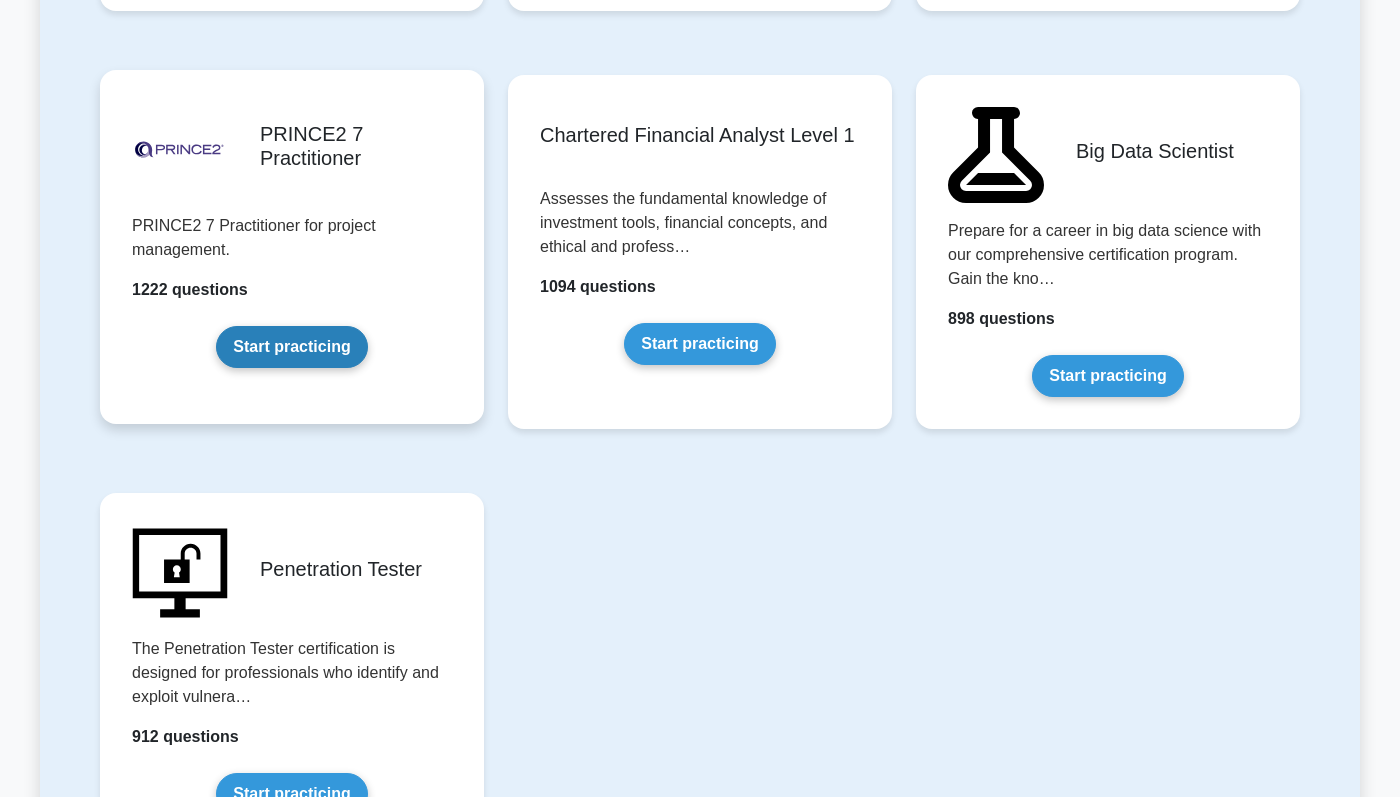 click on "Start practicing" at bounding box center [291, 347] 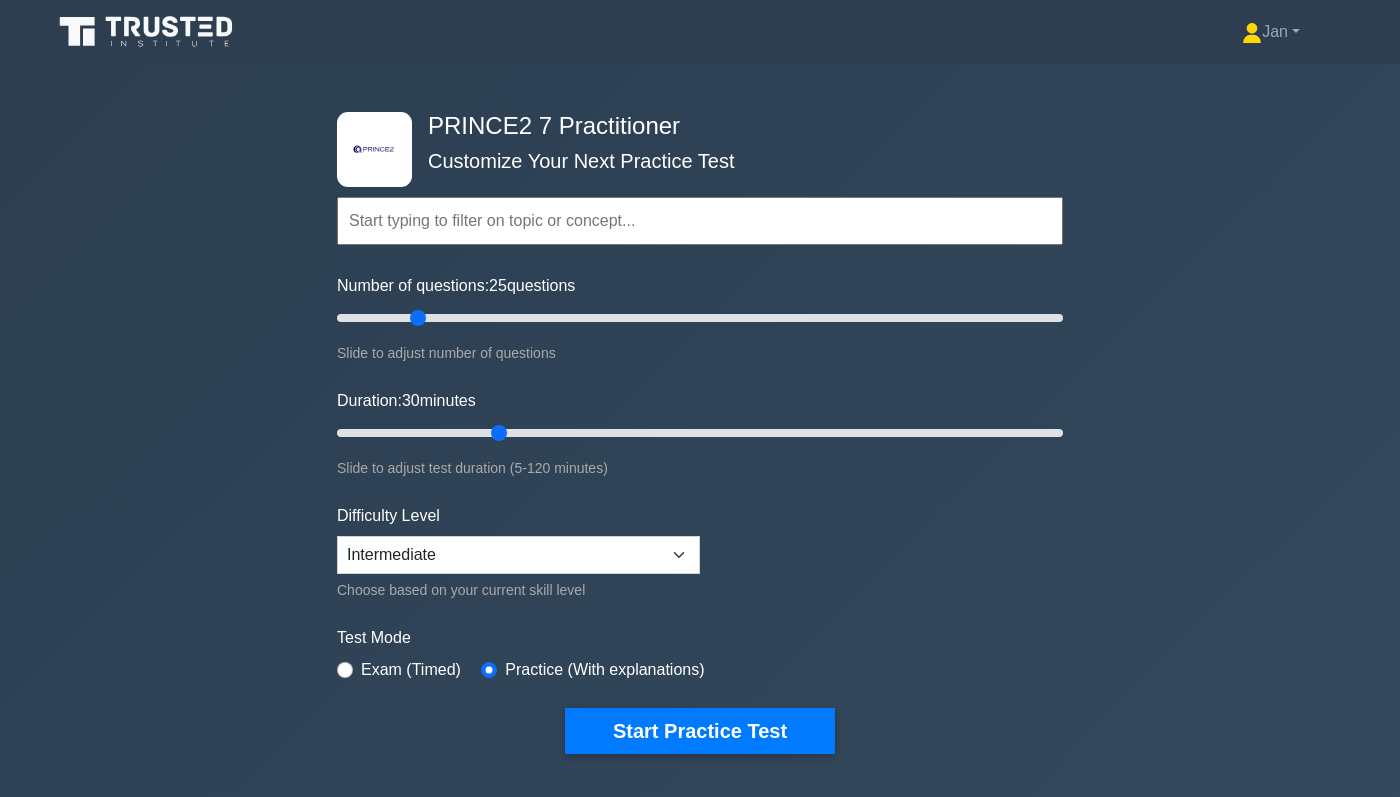 scroll, scrollTop: 0, scrollLeft: 0, axis: both 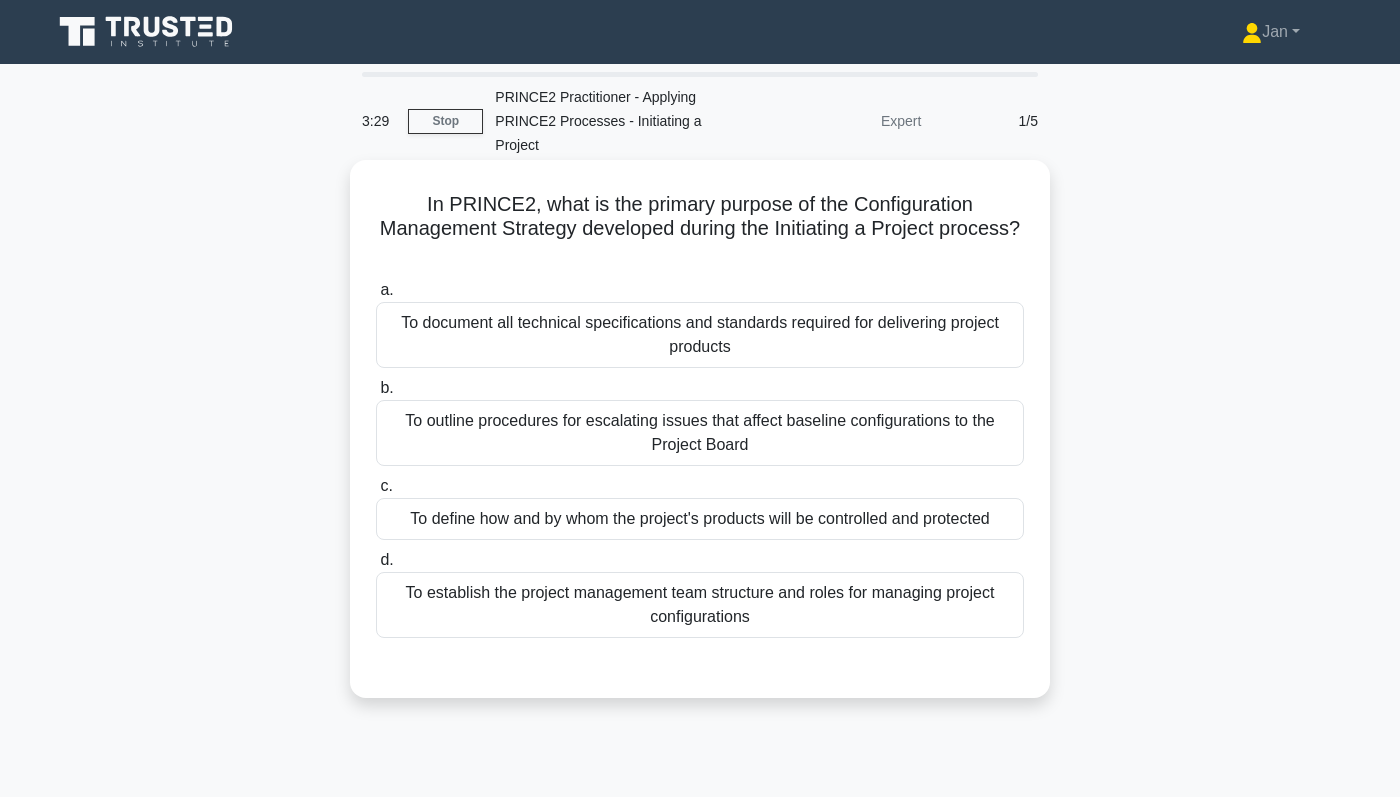 click on "To document all technical specifications and standards required for delivering project products" at bounding box center [700, 335] 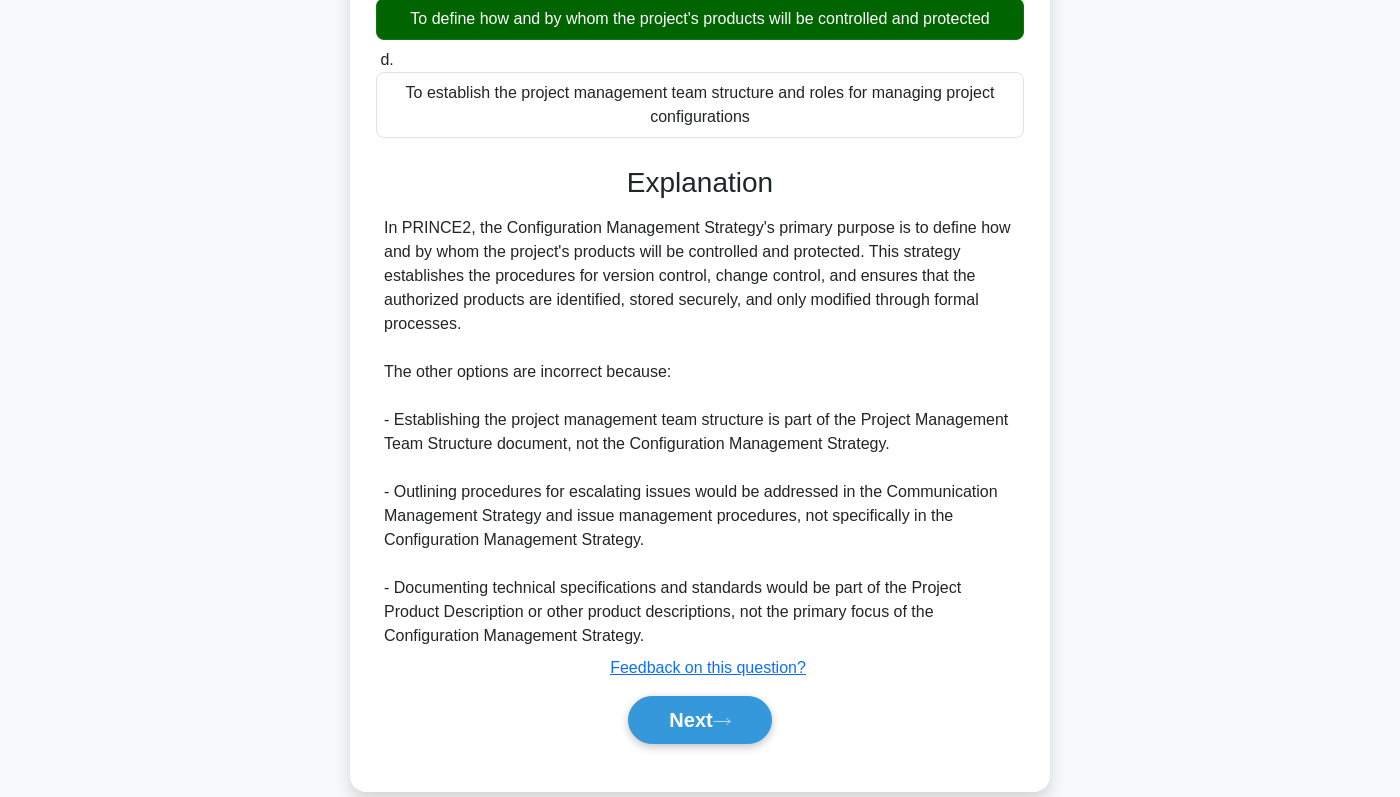 scroll, scrollTop: 506, scrollLeft: 0, axis: vertical 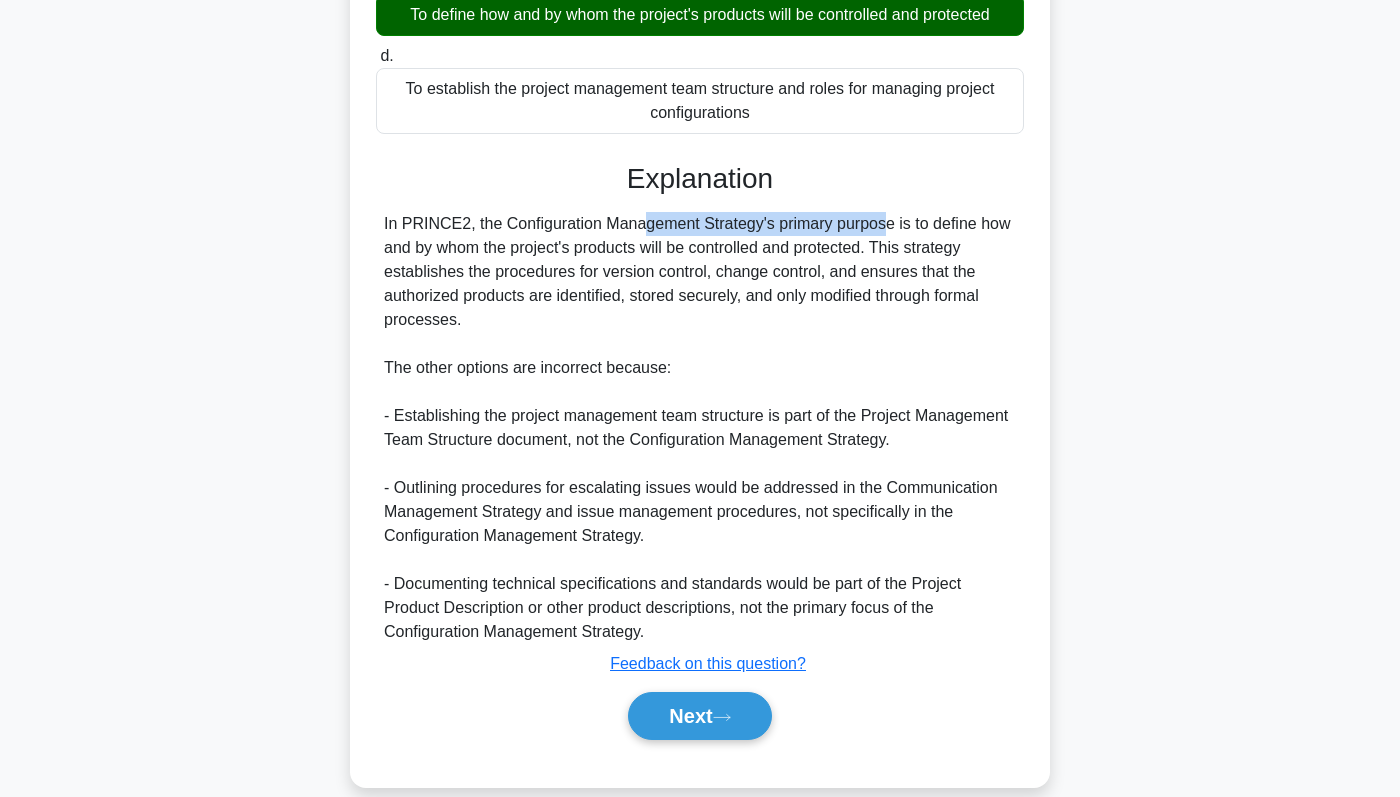 drag, startPoint x: 758, startPoint y: 207, endPoint x: 509, endPoint y: 205, distance: 249.00803 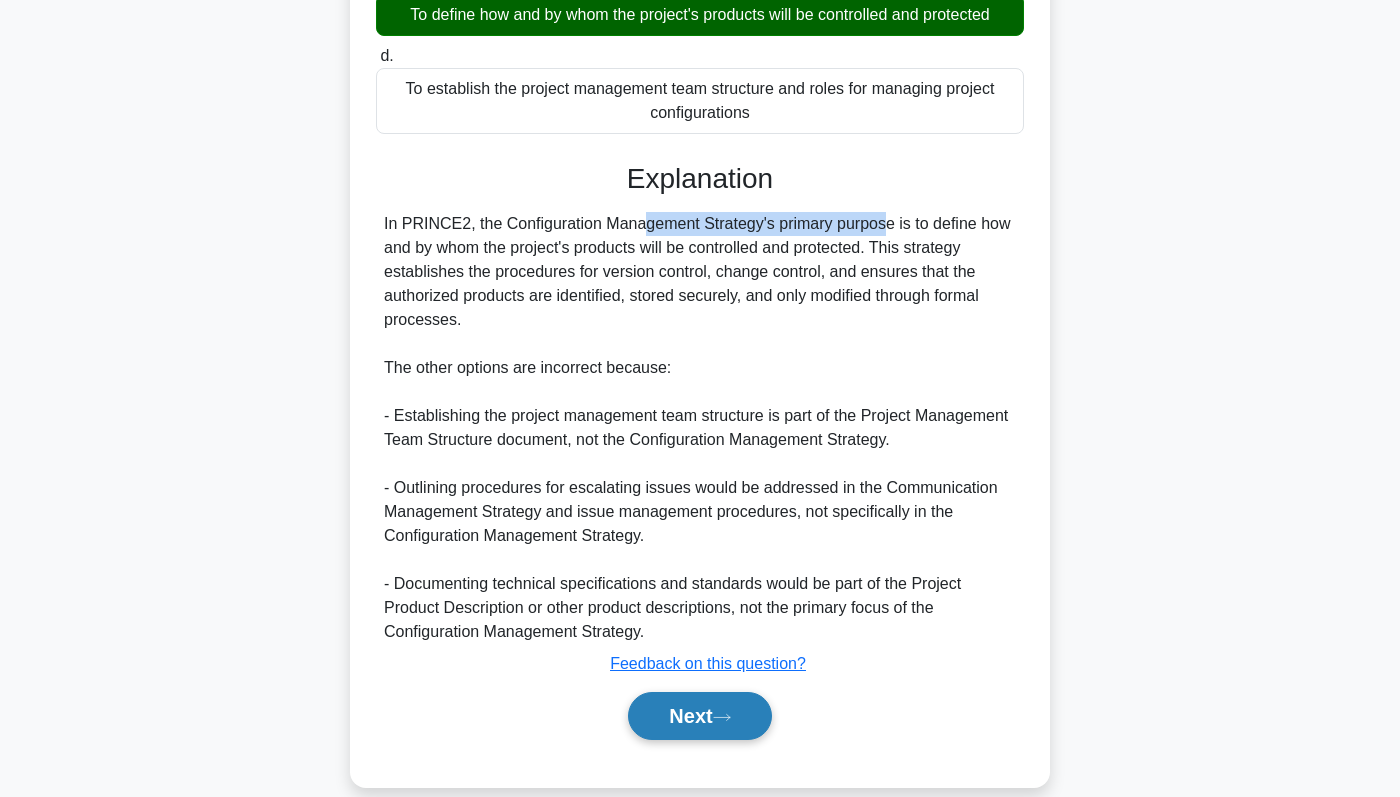 click on "Next" at bounding box center (699, 716) 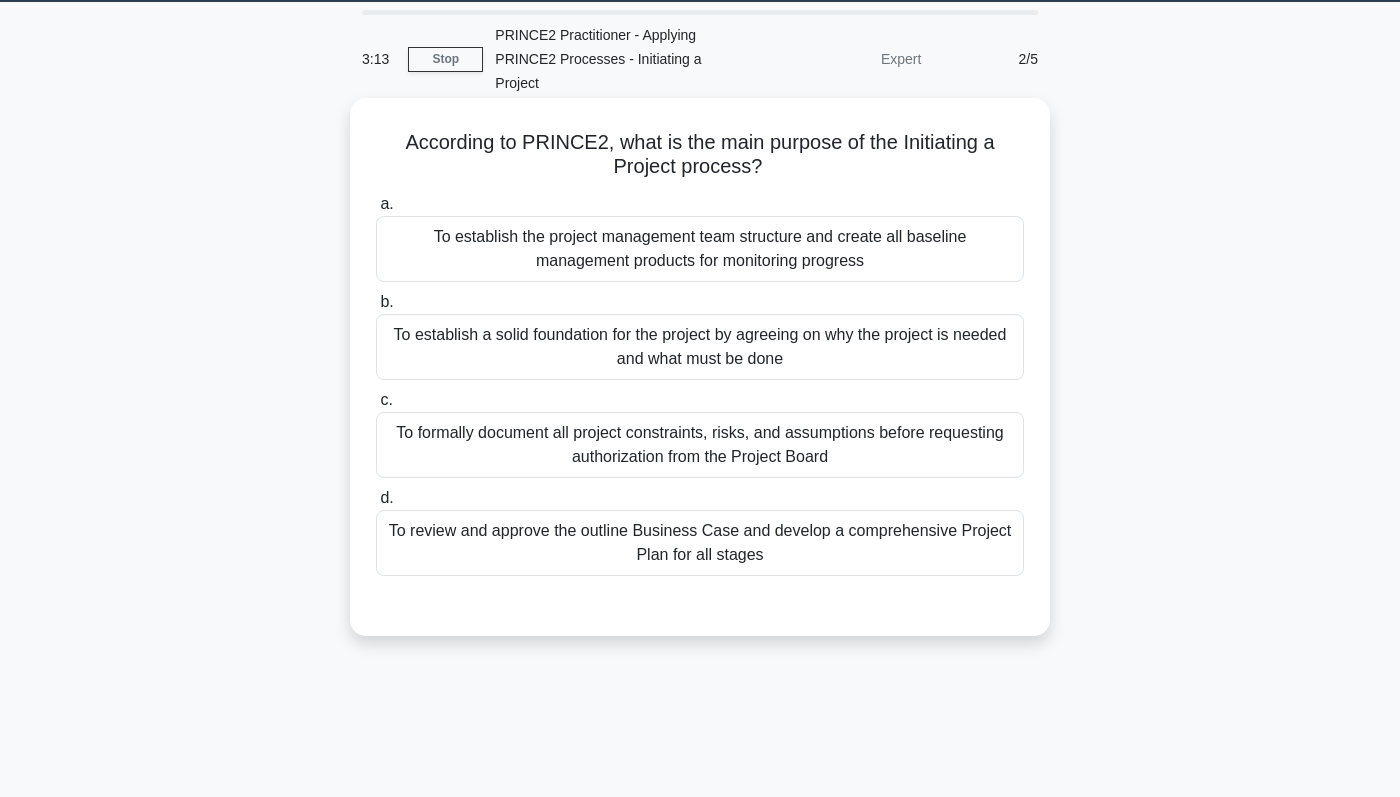 scroll, scrollTop: 59, scrollLeft: 0, axis: vertical 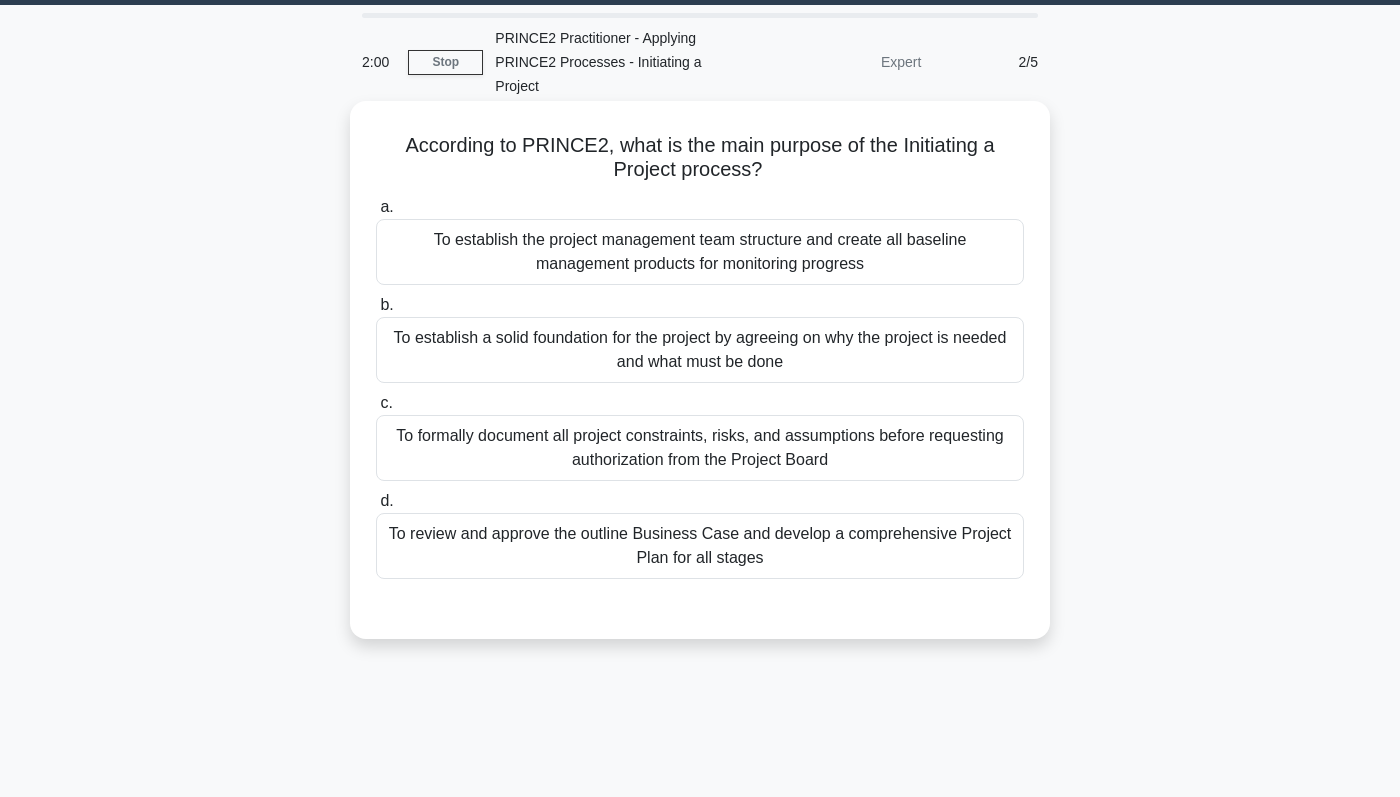 click on "To establish a solid foundation for the project by agreeing on why the project is needed and what must be done" at bounding box center (700, 350) 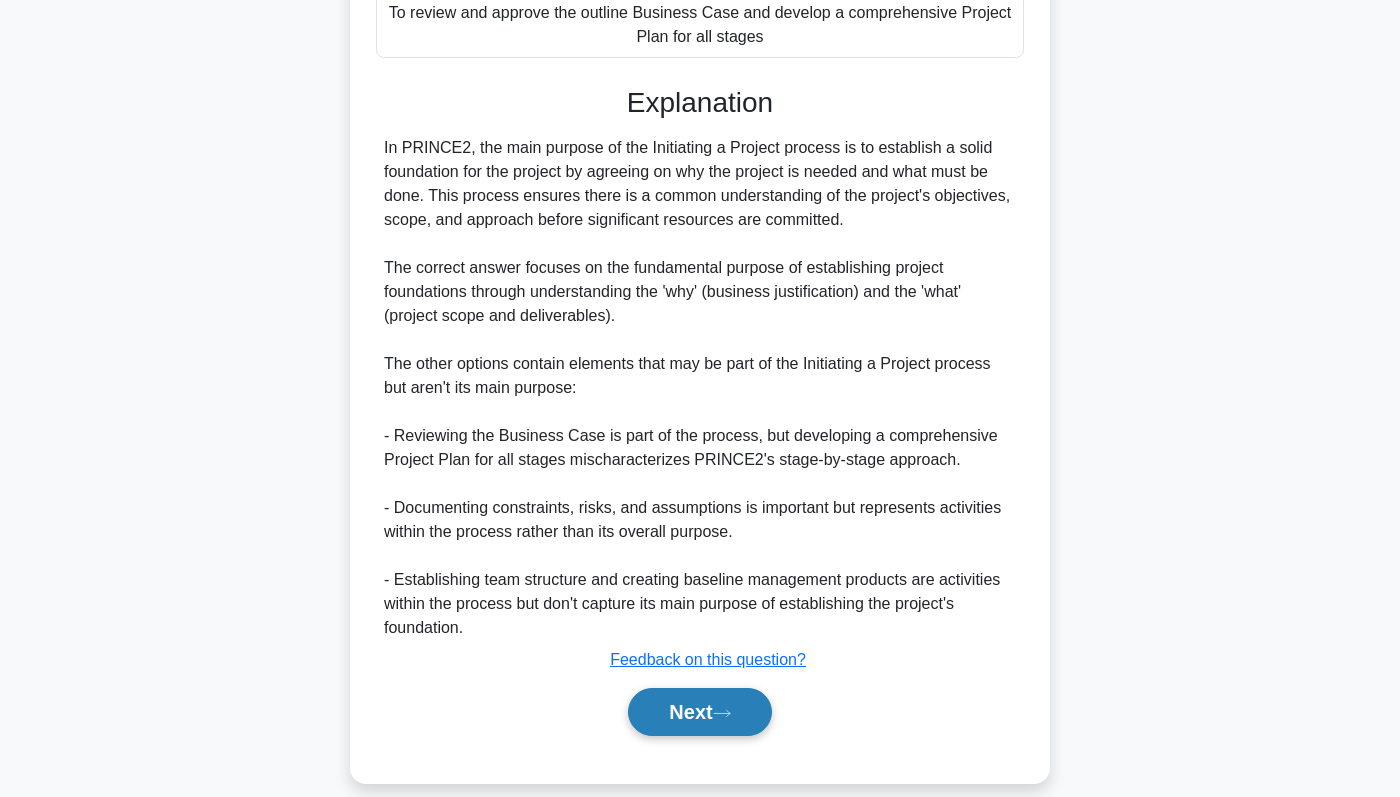 click on "Next" at bounding box center (699, 712) 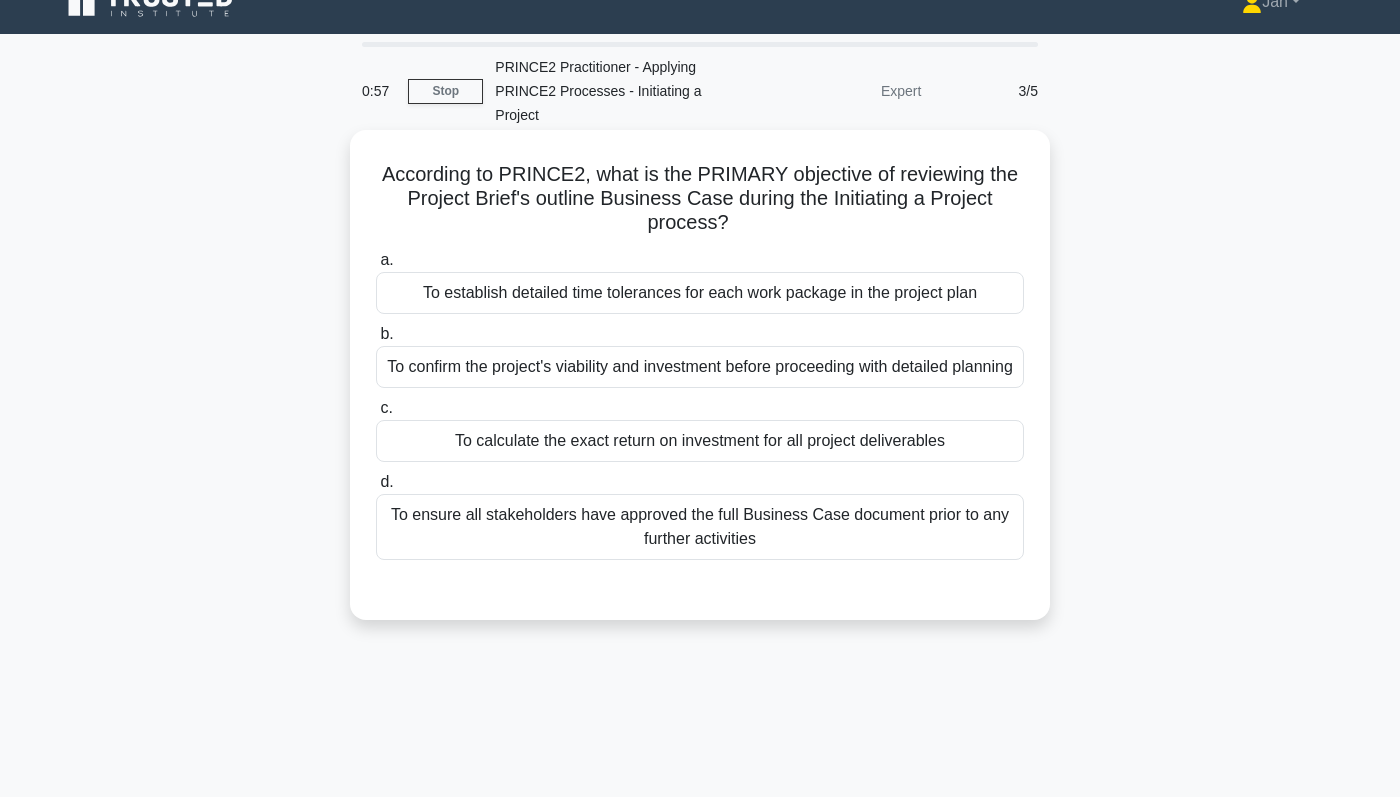 scroll, scrollTop: 25, scrollLeft: 0, axis: vertical 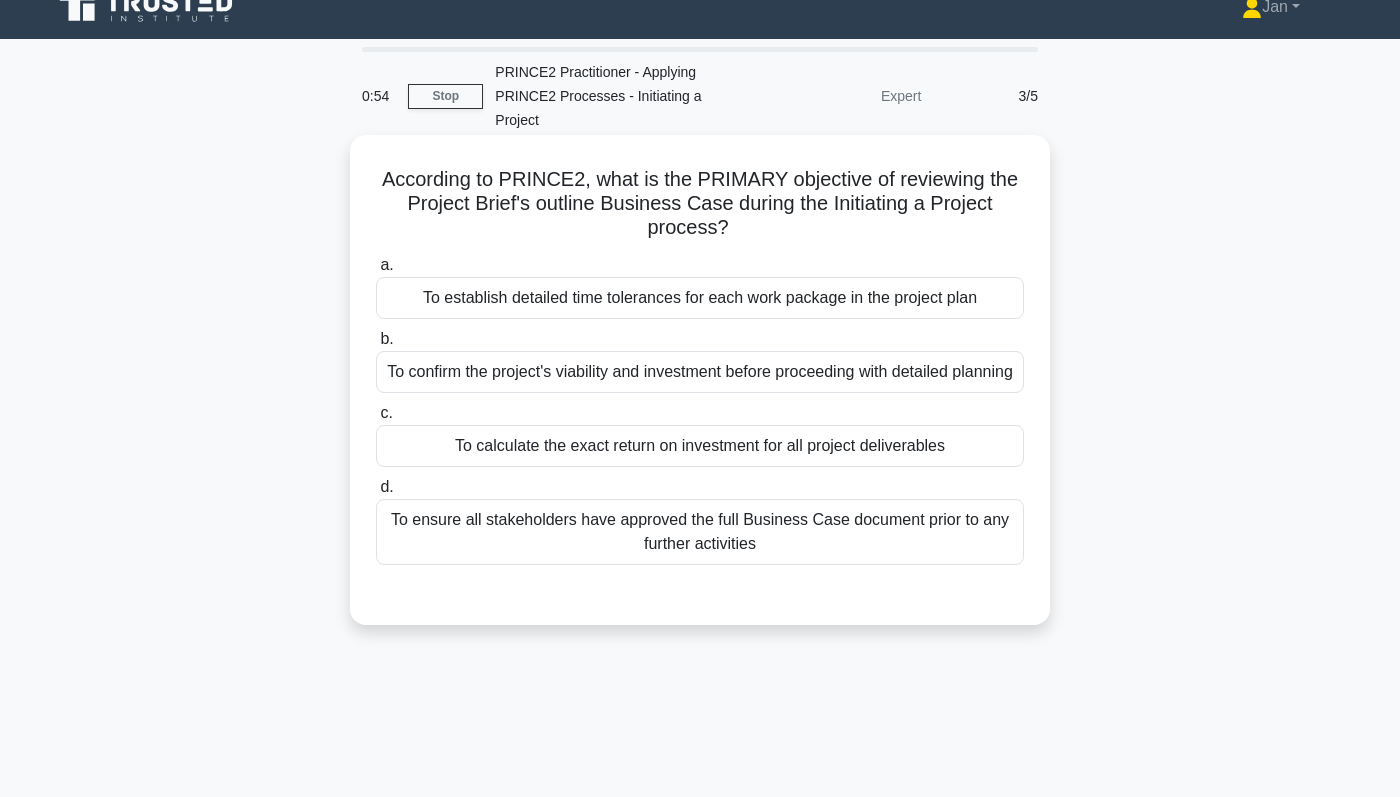 click on "To establish detailed time tolerances for each work package in the project plan" at bounding box center (700, 298) 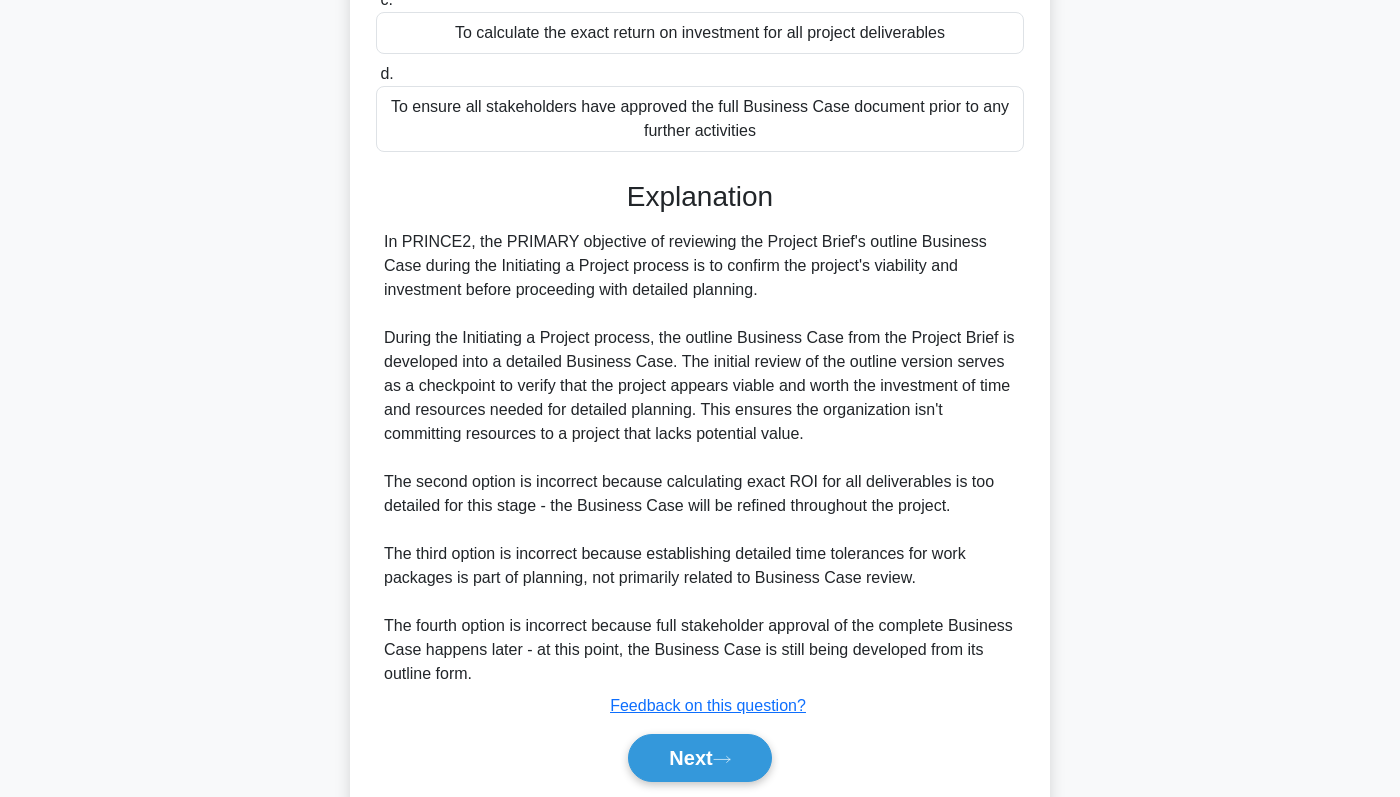 scroll, scrollTop: 510, scrollLeft: 0, axis: vertical 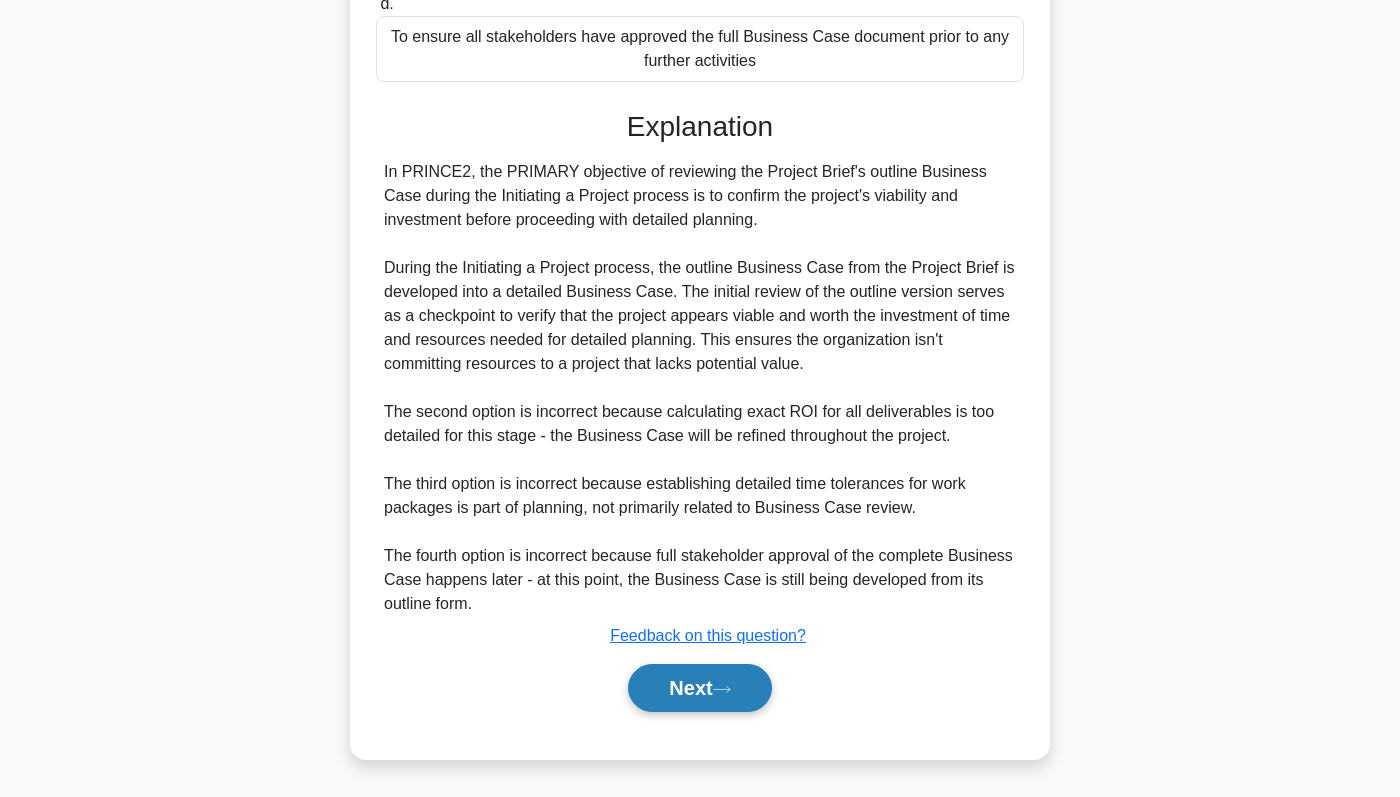 click 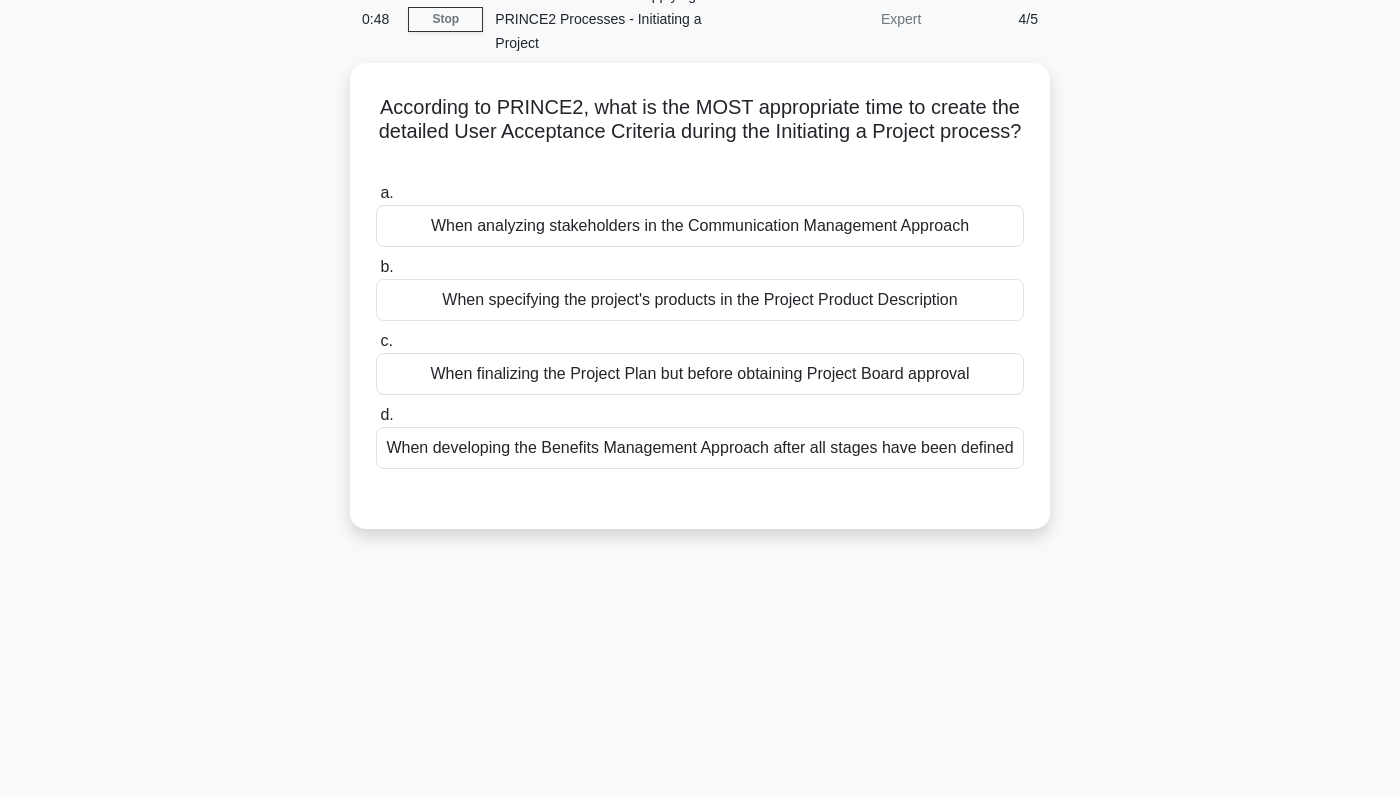 scroll, scrollTop: 0, scrollLeft: 0, axis: both 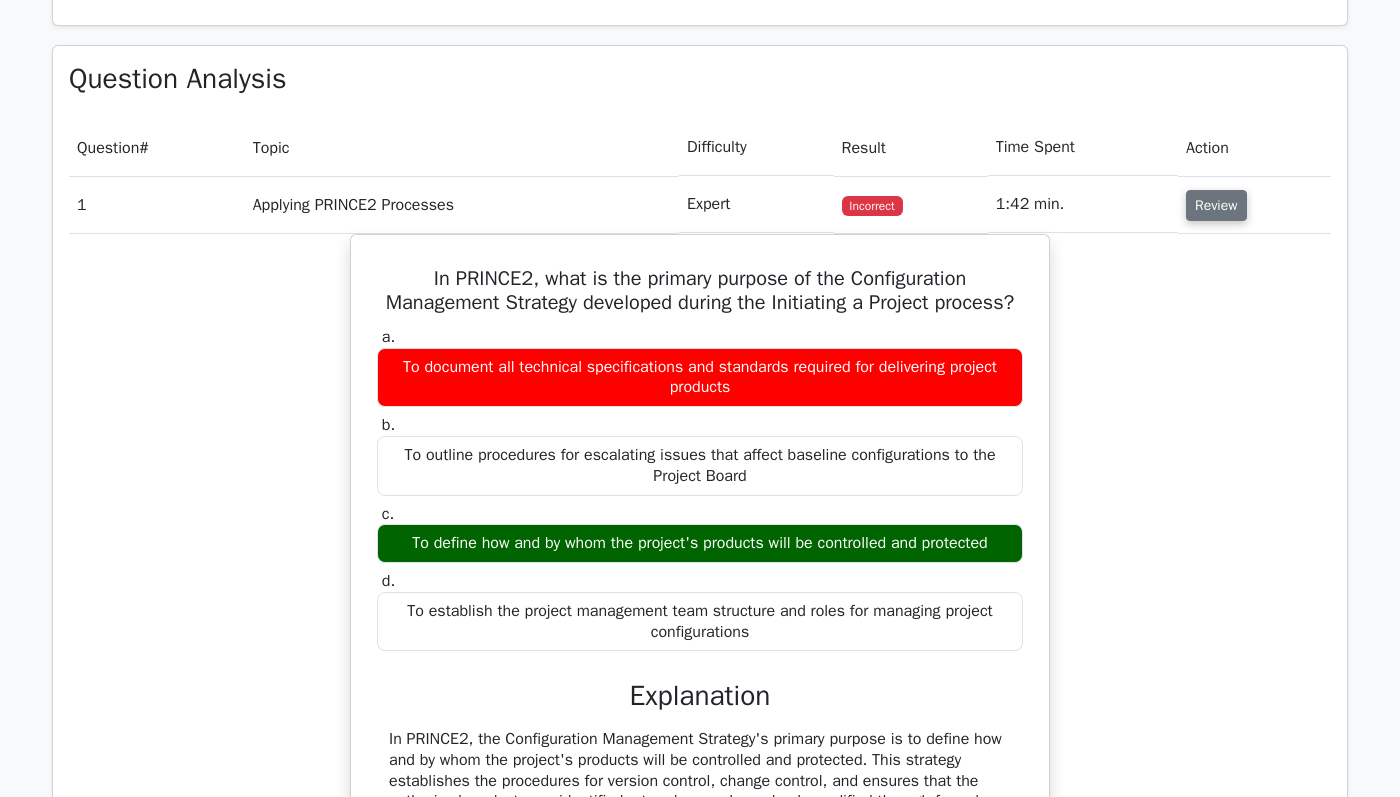 click on "Review" at bounding box center (1216, 205) 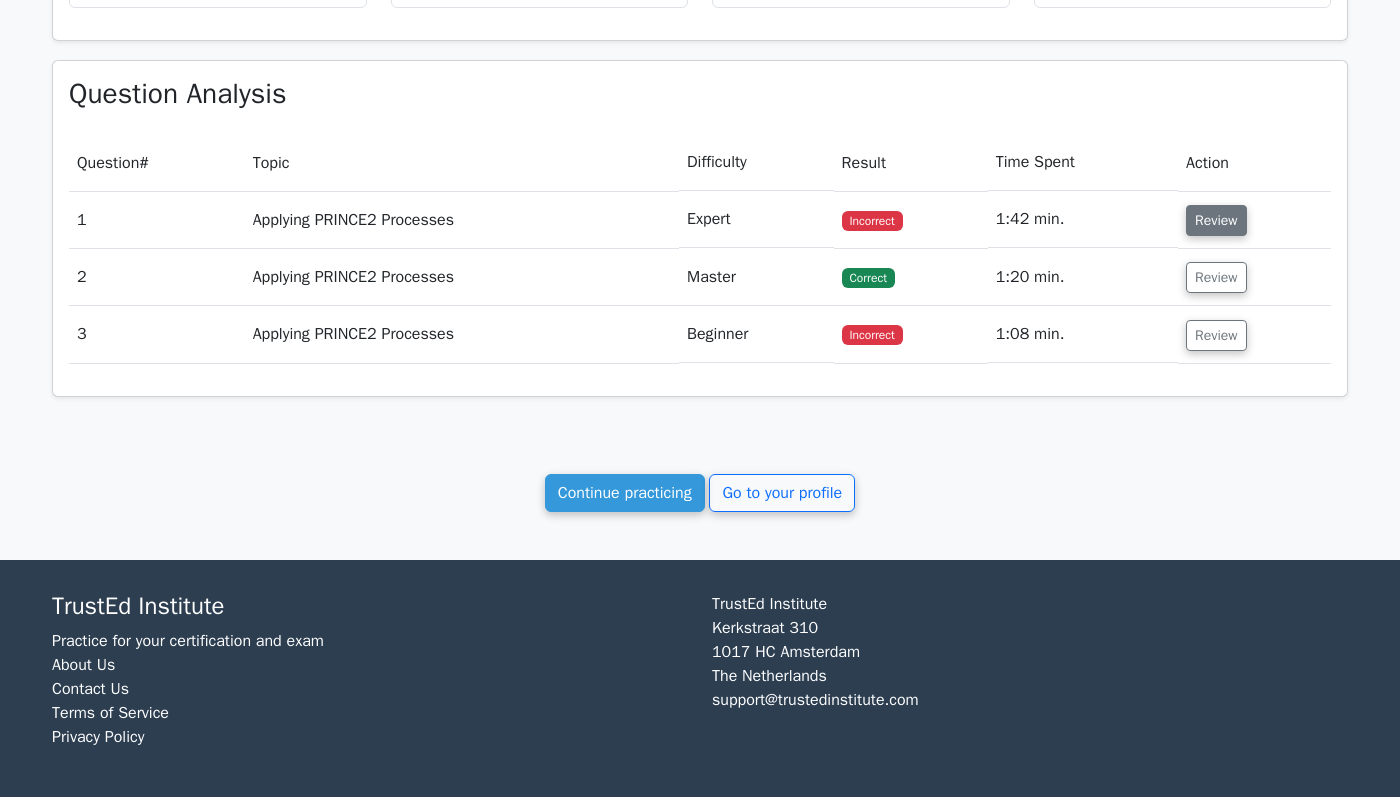 scroll, scrollTop: 830, scrollLeft: 0, axis: vertical 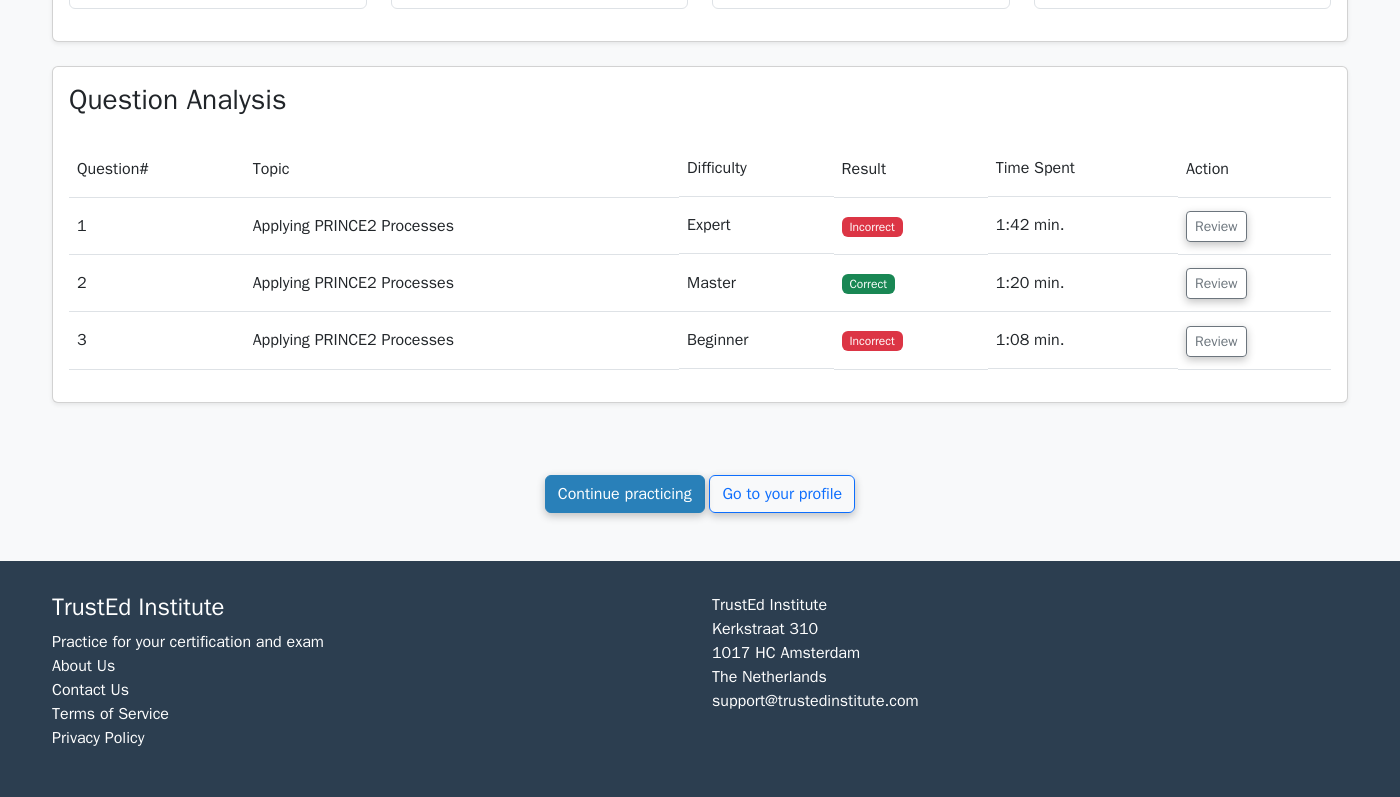 click on "Continue practicing" at bounding box center (625, 494) 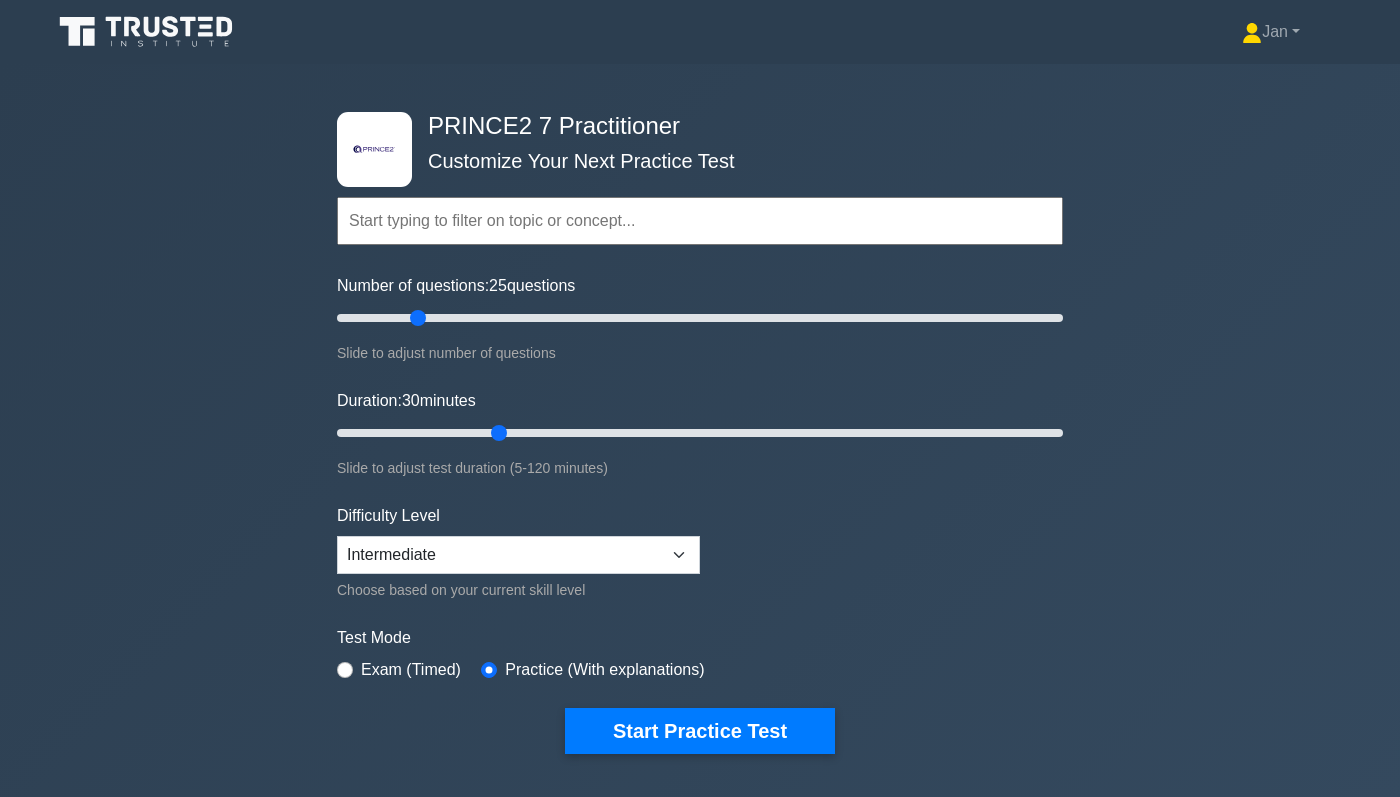 scroll, scrollTop: 0, scrollLeft: 0, axis: both 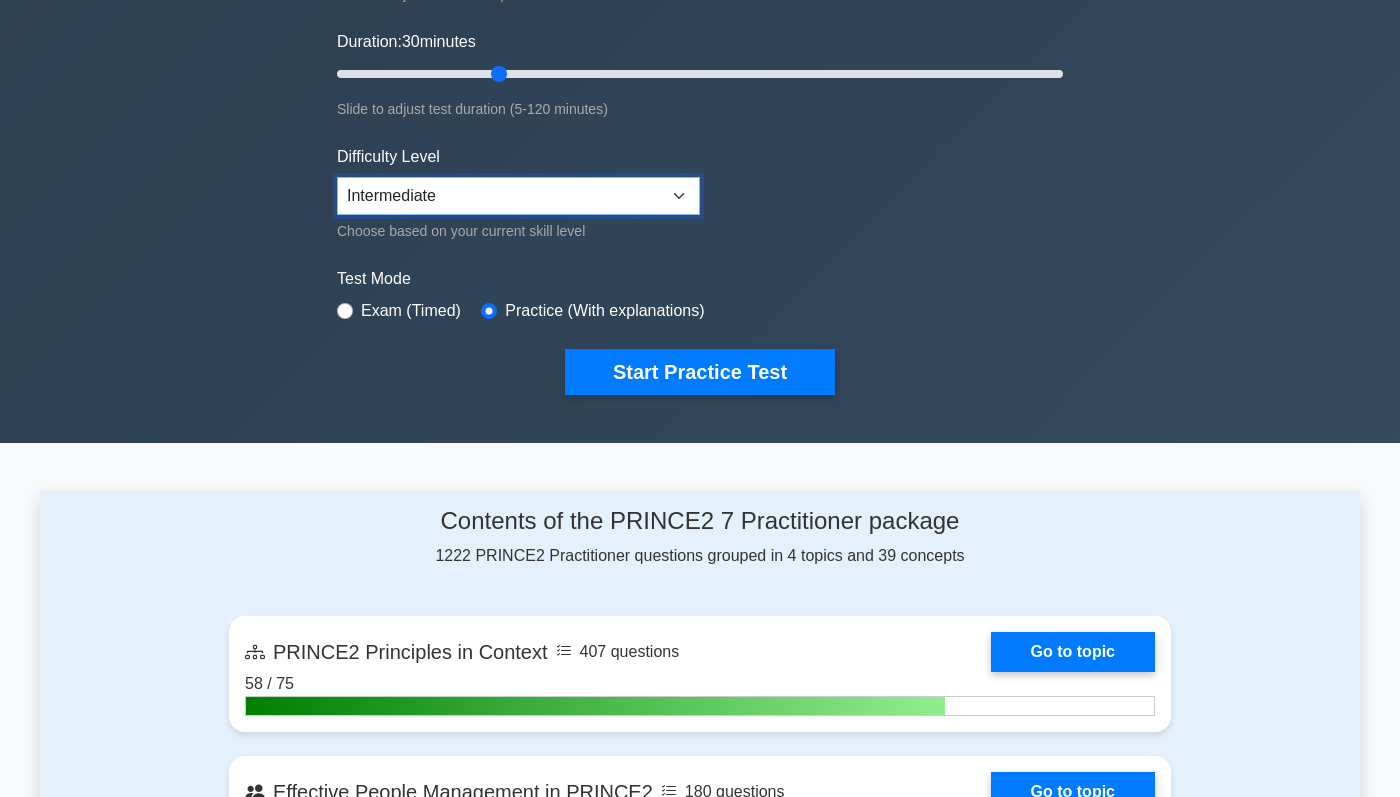 click on "Beginner
Intermediate
Expert" at bounding box center (518, 196) 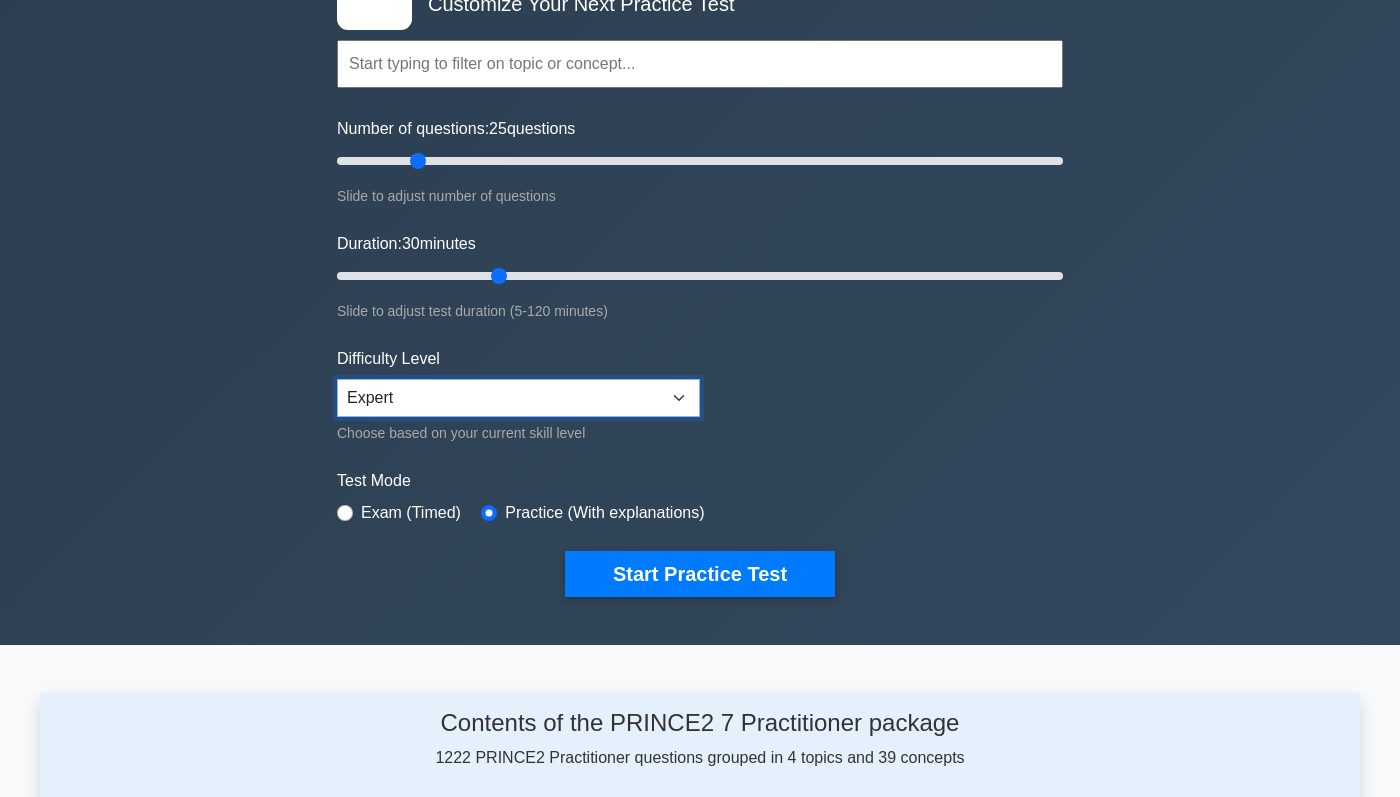 scroll, scrollTop: 152, scrollLeft: 0, axis: vertical 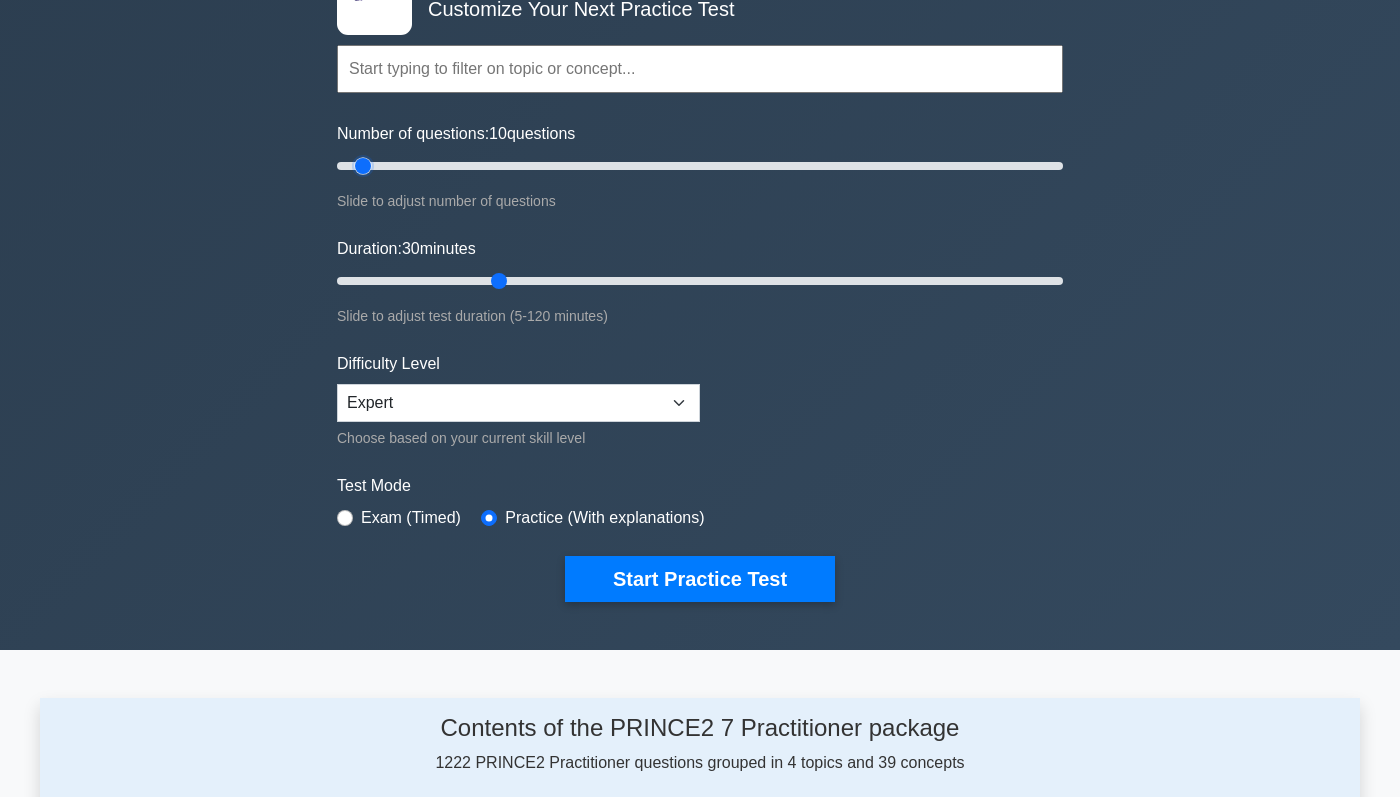 type on "10" 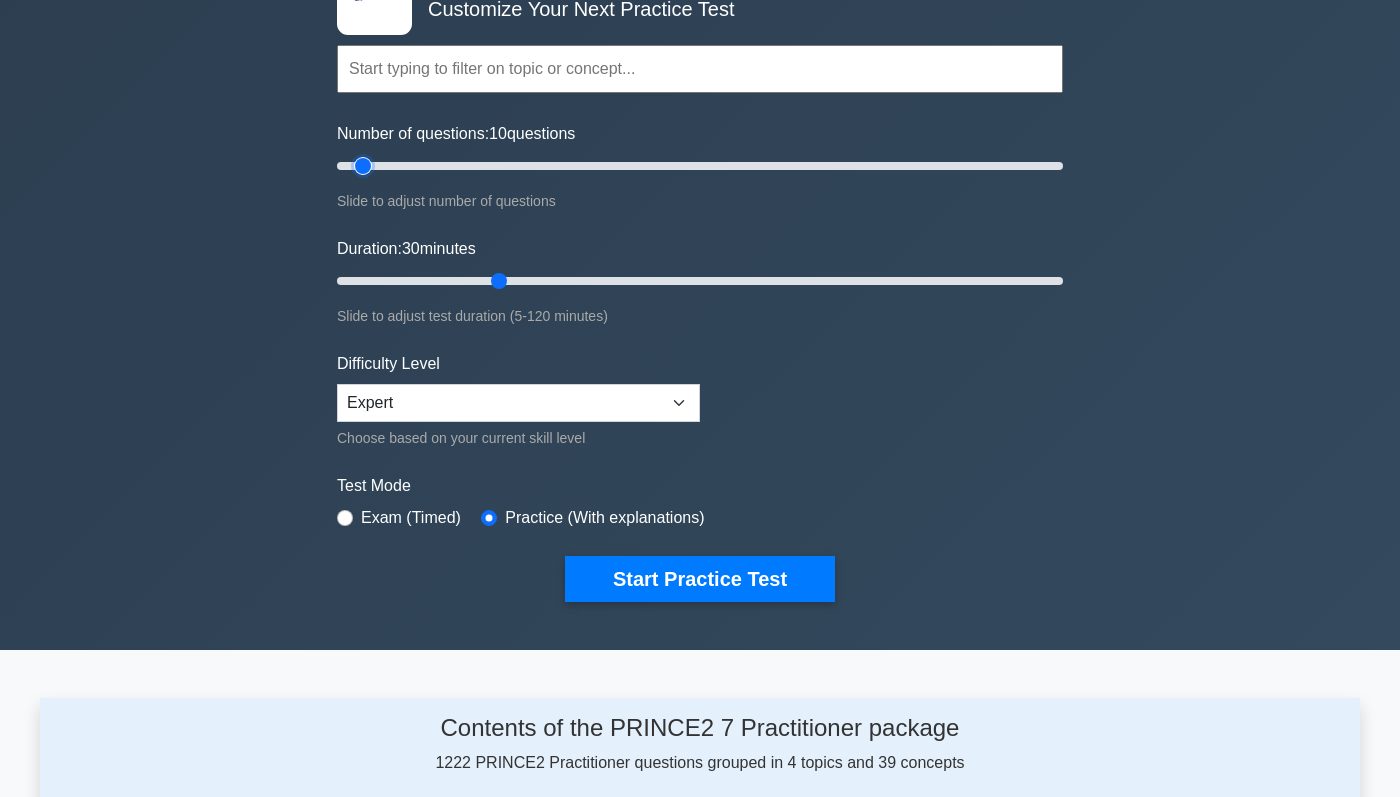 drag, startPoint x: 415, startPoint y: 167, endPoint x: 362, endPoint y: 164, distance: 53.08484 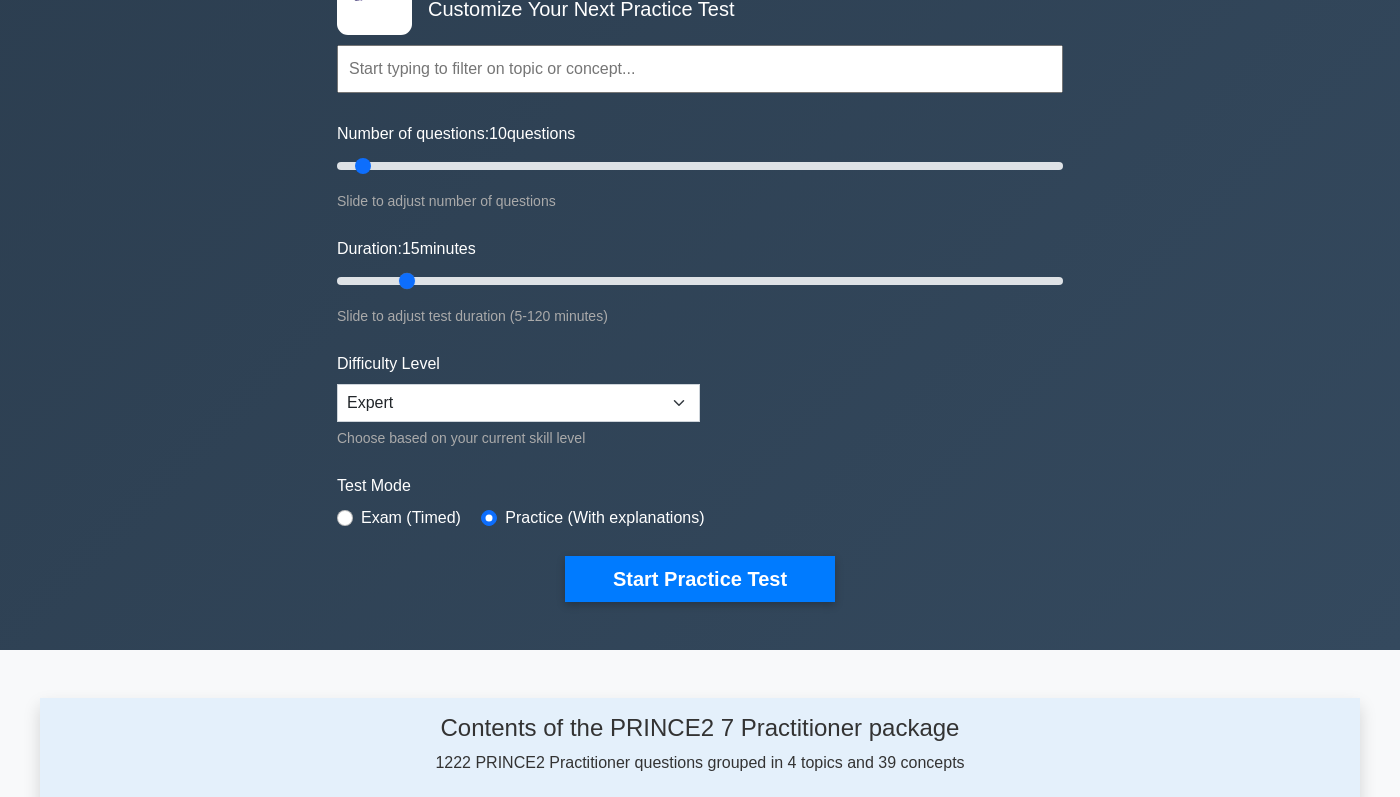 drag, startPoint x: 495, startPoint y: 274, endPoint x: 401, endPoint y: 274, distance: 94 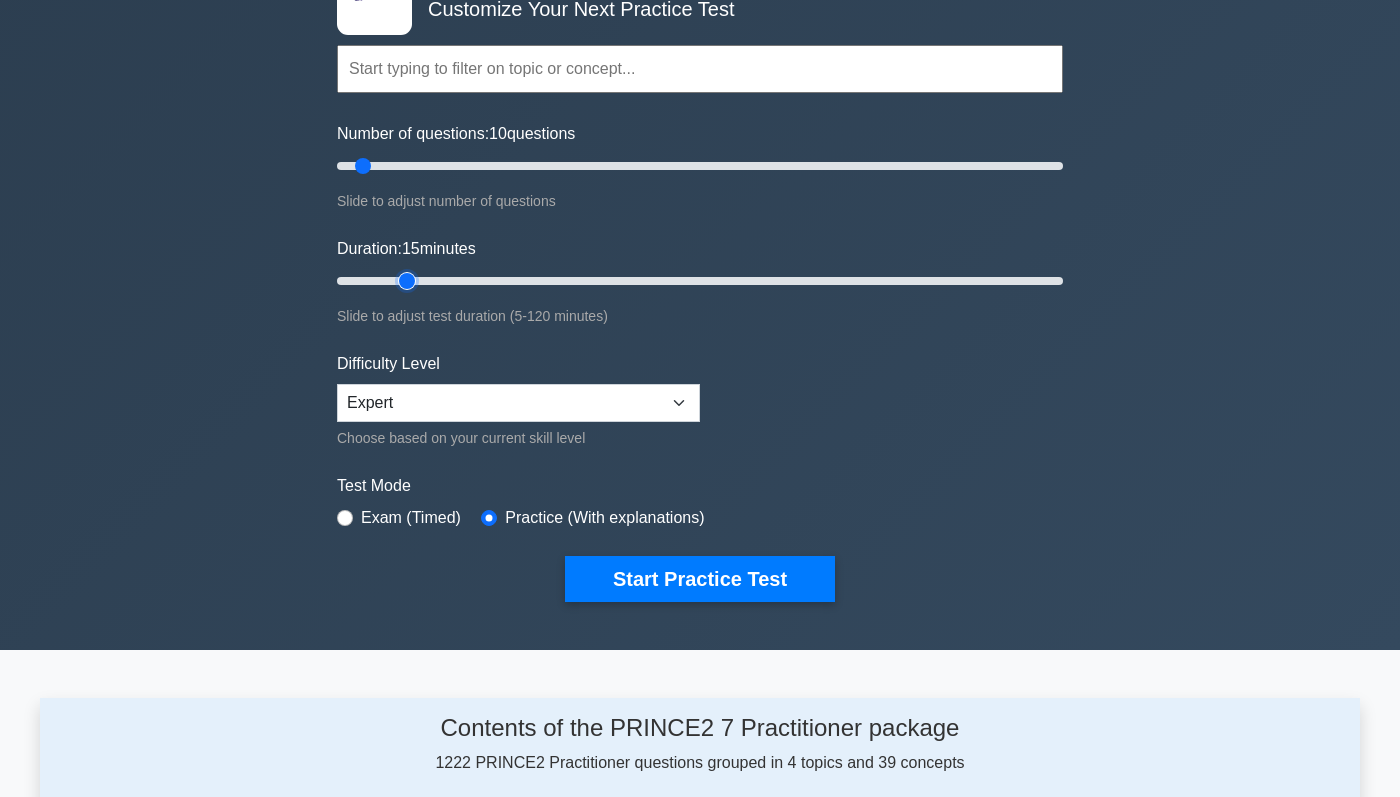type on "15" 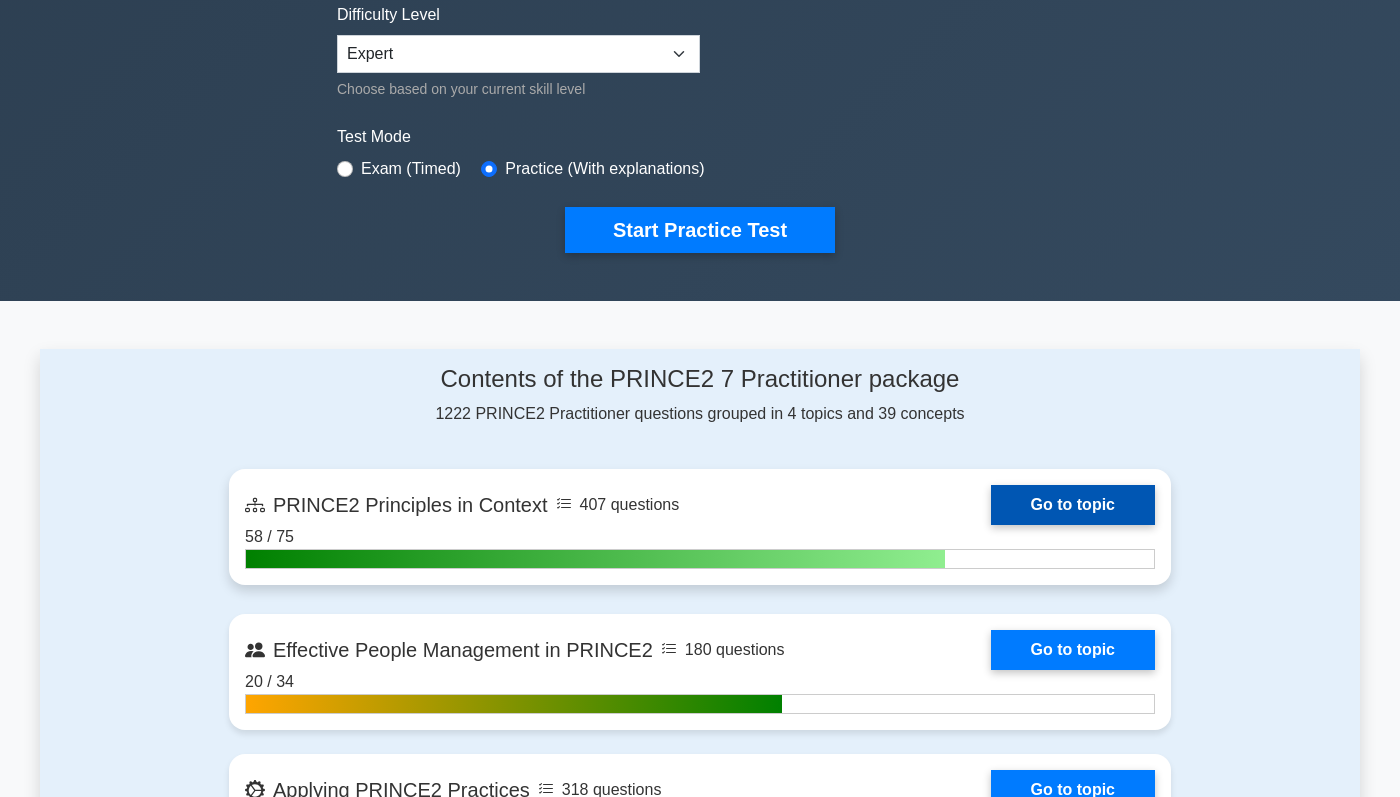 scroll, scrollTop: 515, scrollLeft: 0, axis: vertical 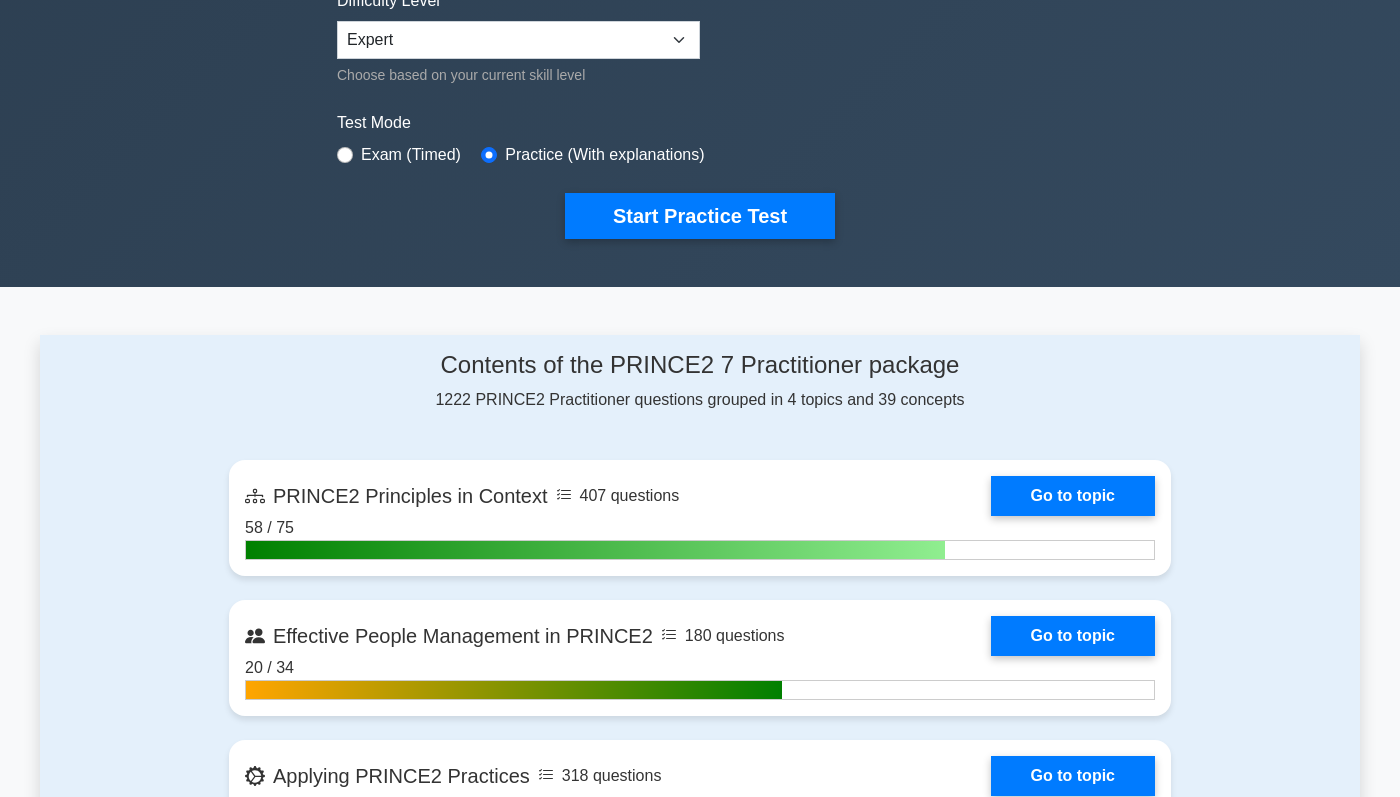 click on "Topics
PRINCE2 Principles in Context
Effective People Management in PRINCE2
Applying PRINCE2 Practices
Applying PRINCE2 Processes
Concepts
Continuous Business Justification (PRINCE2 Principles in Context)
Learn from Experience (PRINCE2 Principles in Context)
Defined Roles and Responsibilities (PRINCE2 Principles in Context)
10" at bounding box center [700, -70] 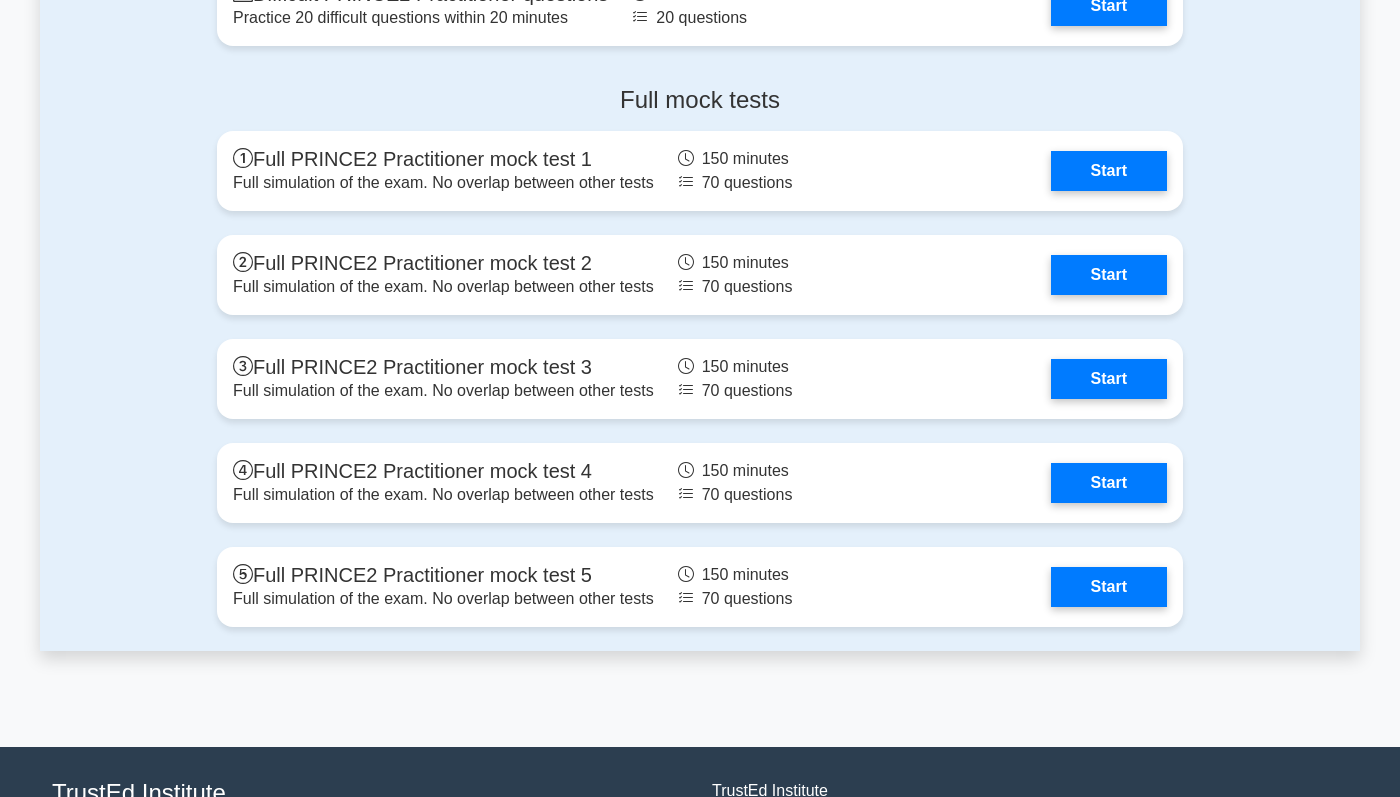 scroll, scrollTop: 1714, scrollLeft: 0, axis: vertical 